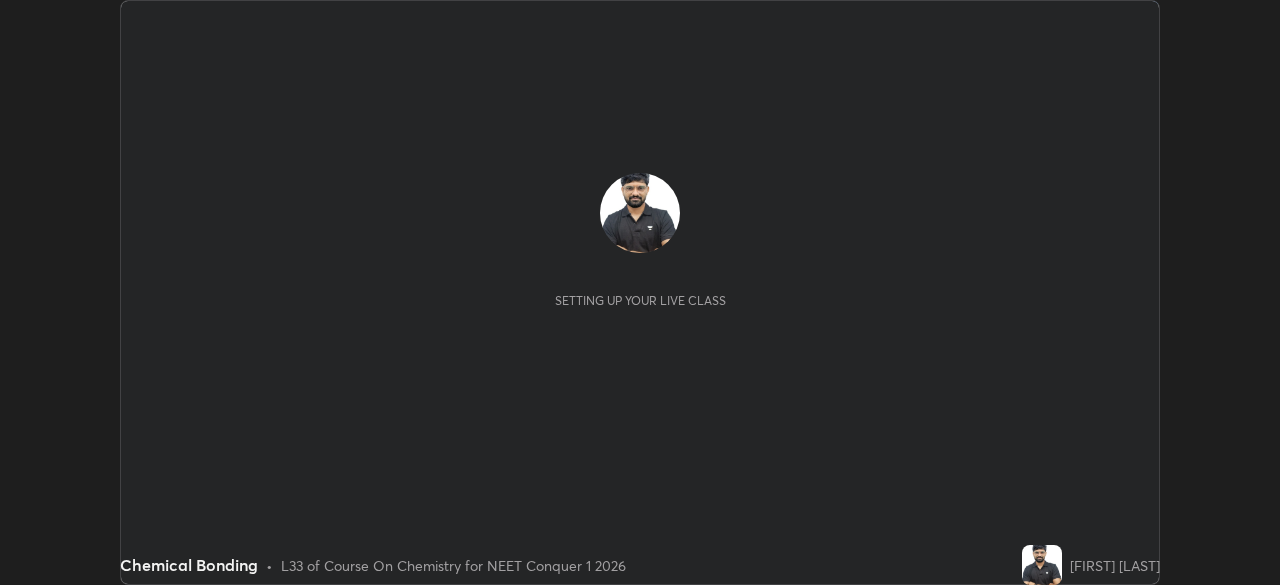 scroll, scrollTop: 0, scrollLeft: 0, axis: both 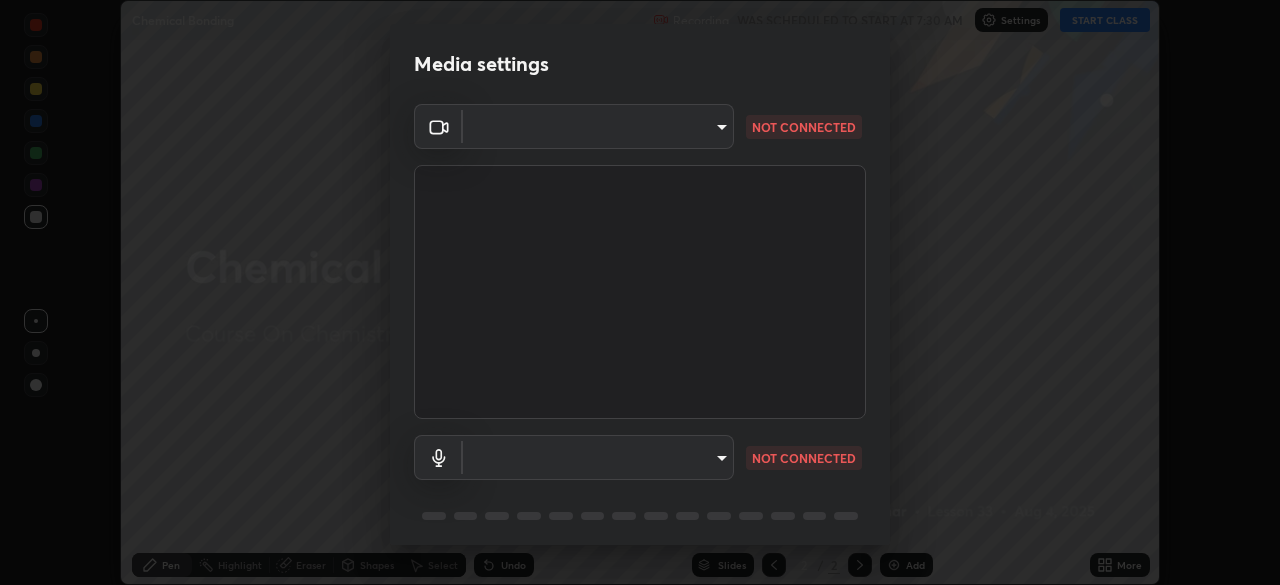 type on "97ceaaebac2d1d4ecb529c1a01e8ac353ba7857374632d61793b1c9812b1f332" 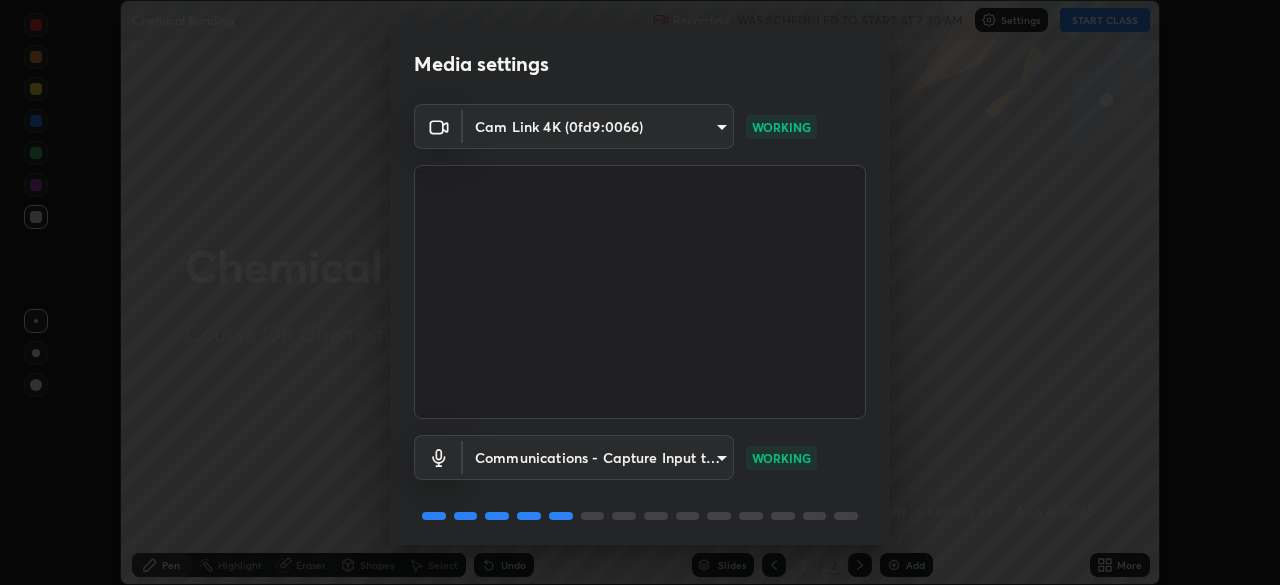 scroll, scrollTop: 71, scrollLeft: 0, axis: vertical 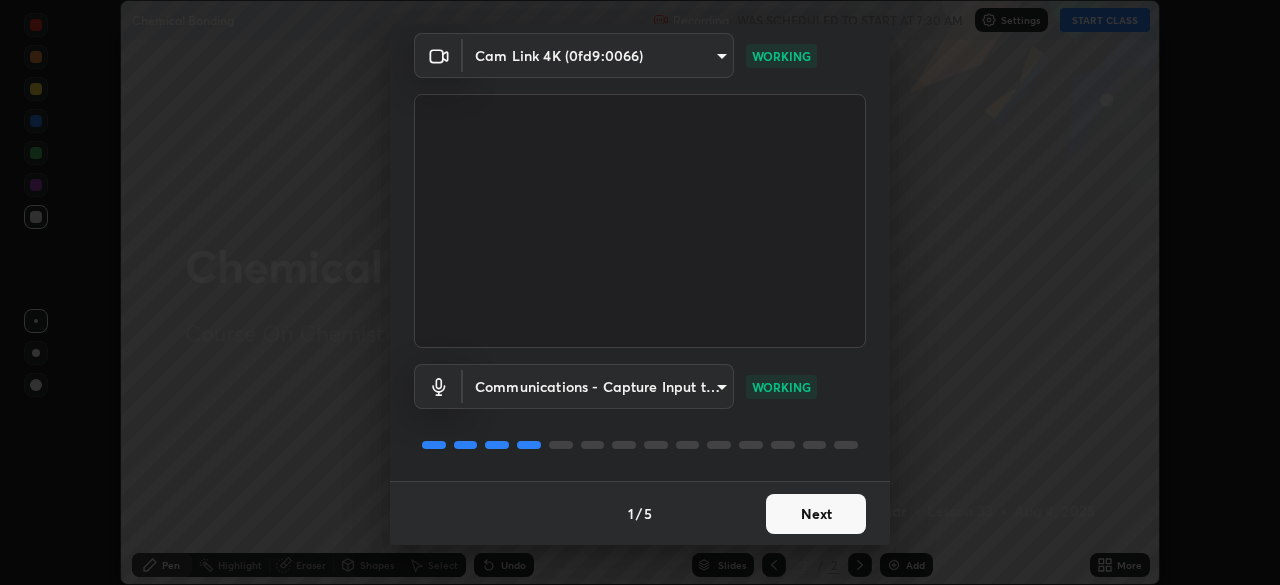 click on "Next" at bounding box center (816, 514) 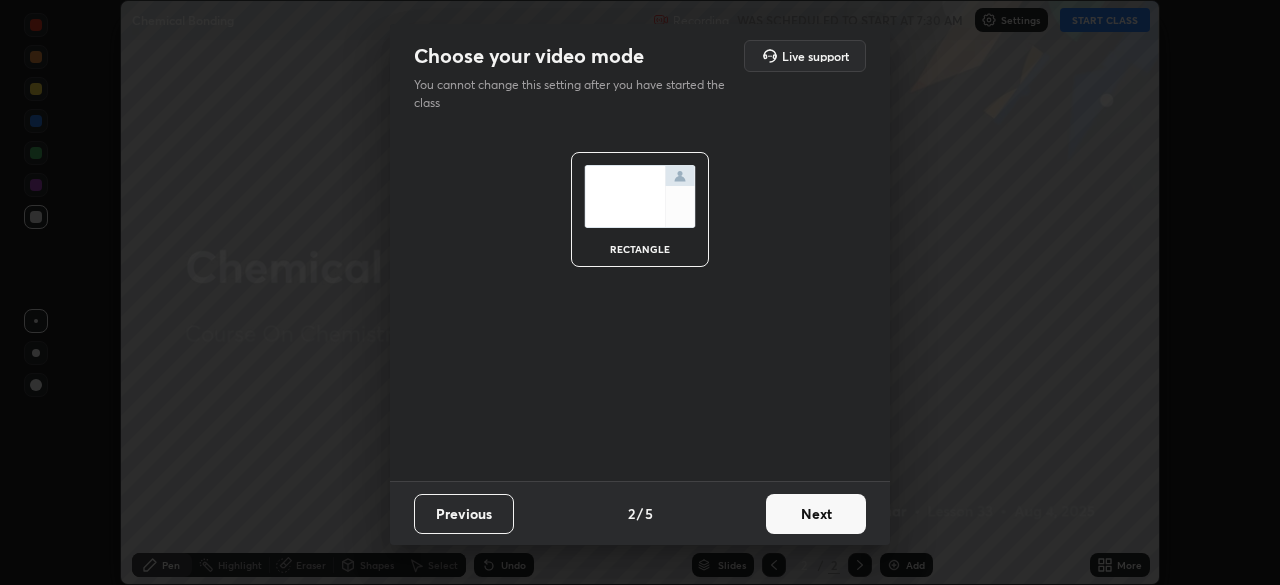 click on "Next" at bounding box center (816, 514) 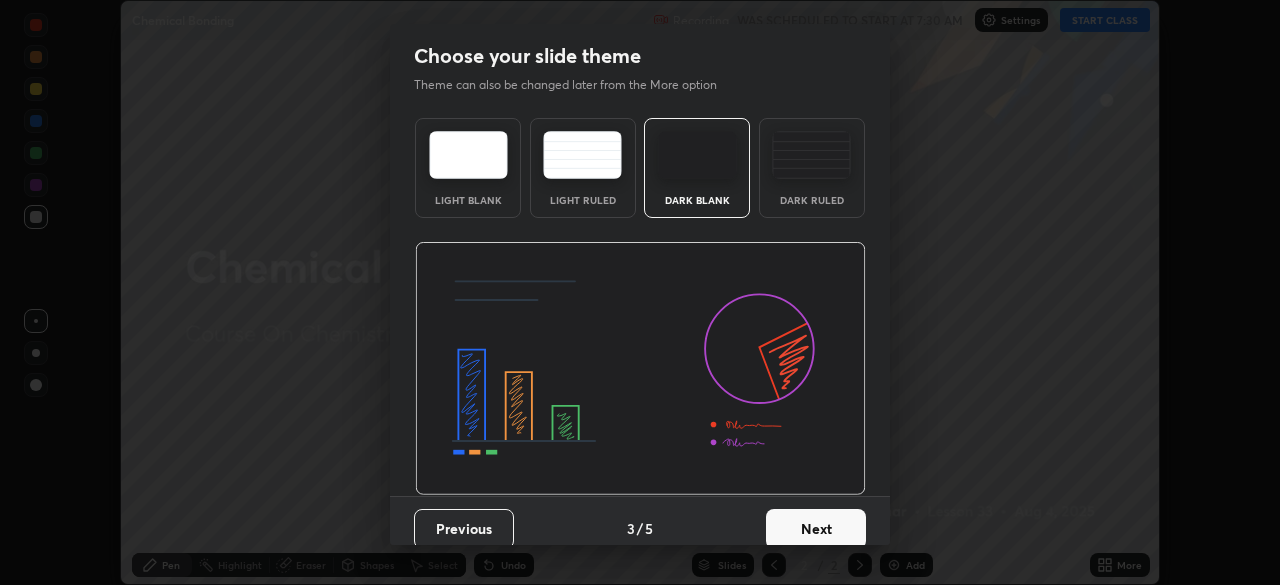 click on "Next" at bounding box center [816, 529] 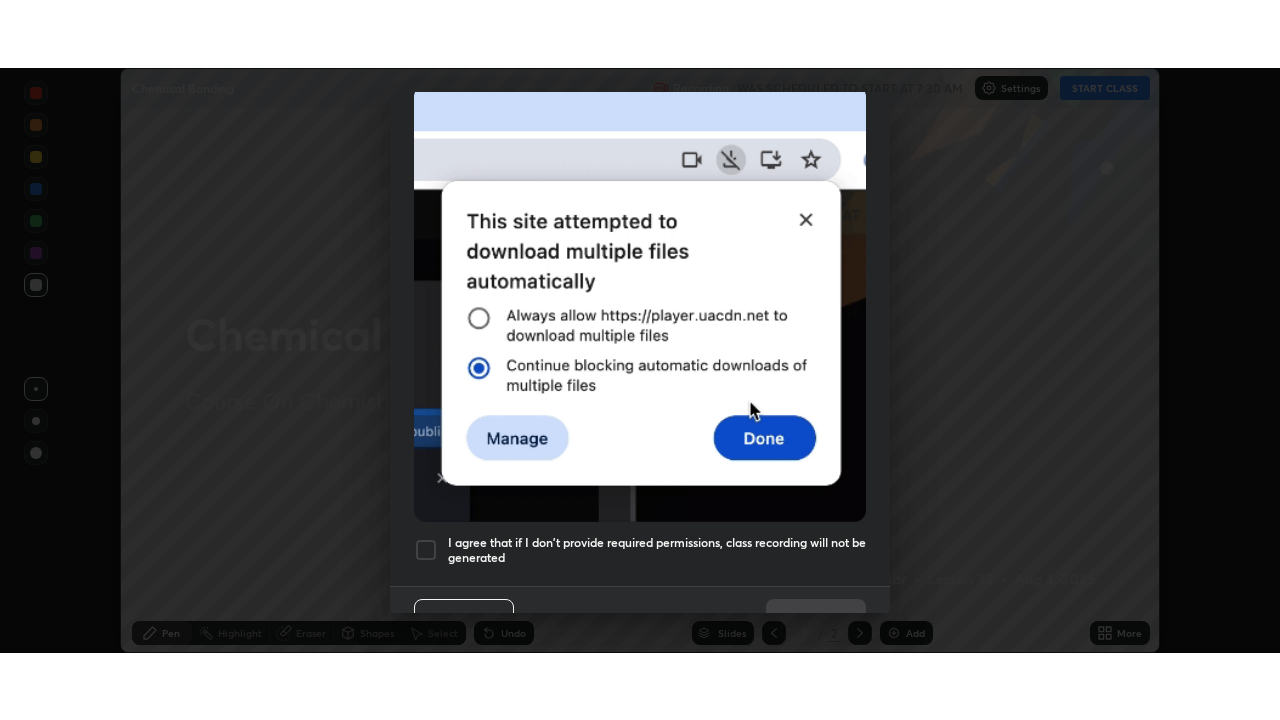 scroll, scrollTop: 479, scrollLeft: 0, axis: vertical 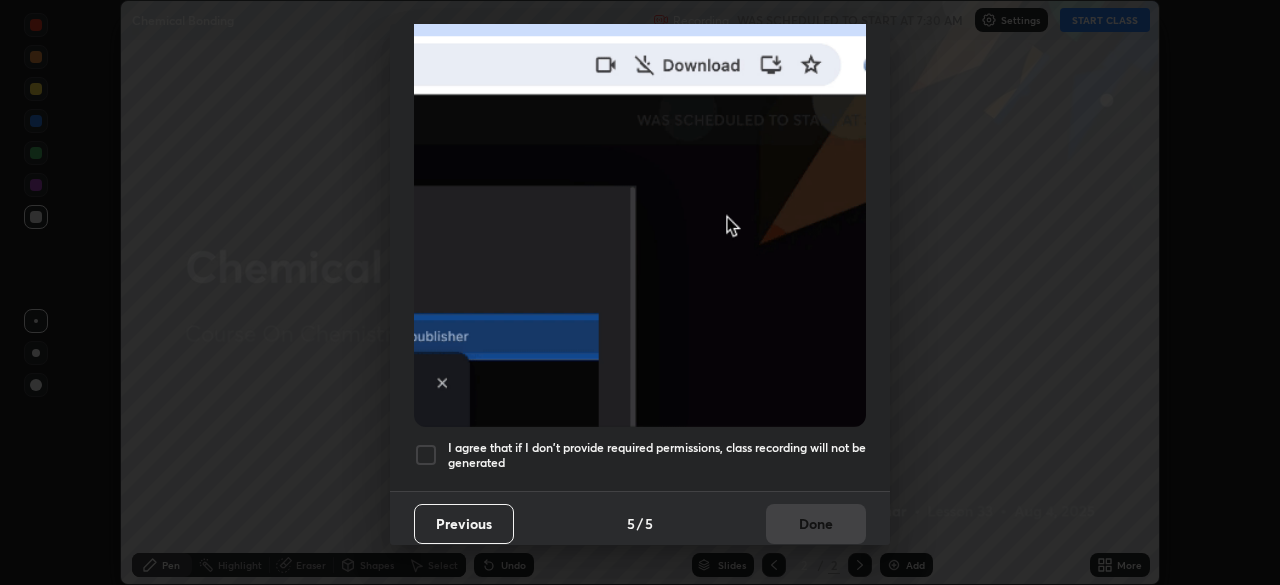 click at bounding box center (426, 455) 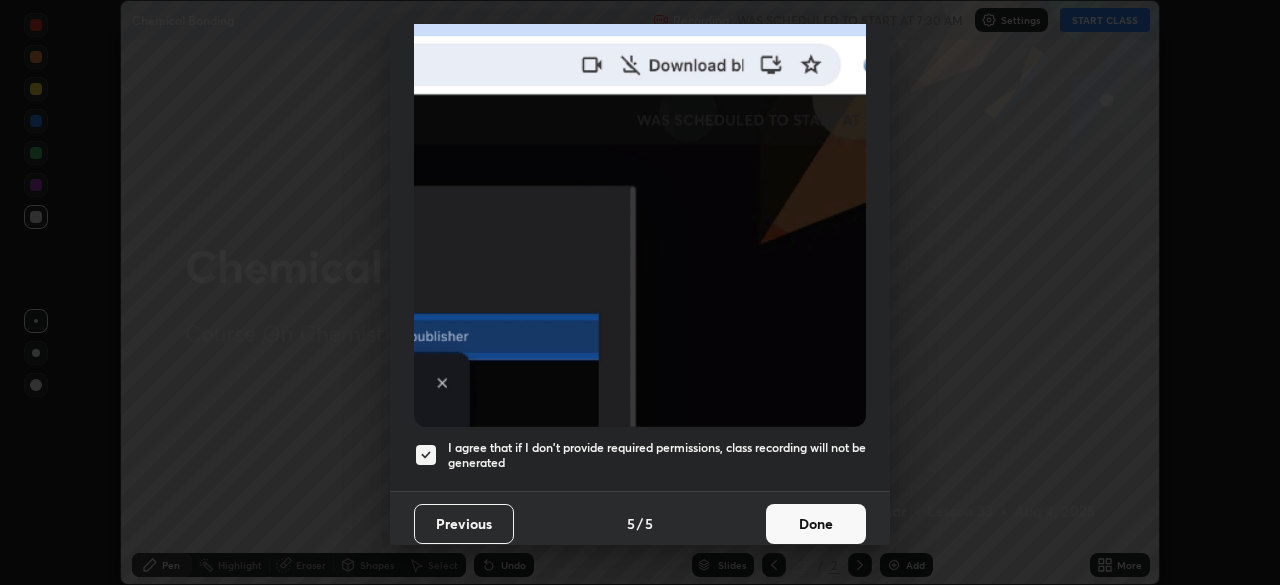 click on "Done" at bounding box center [816, 524] 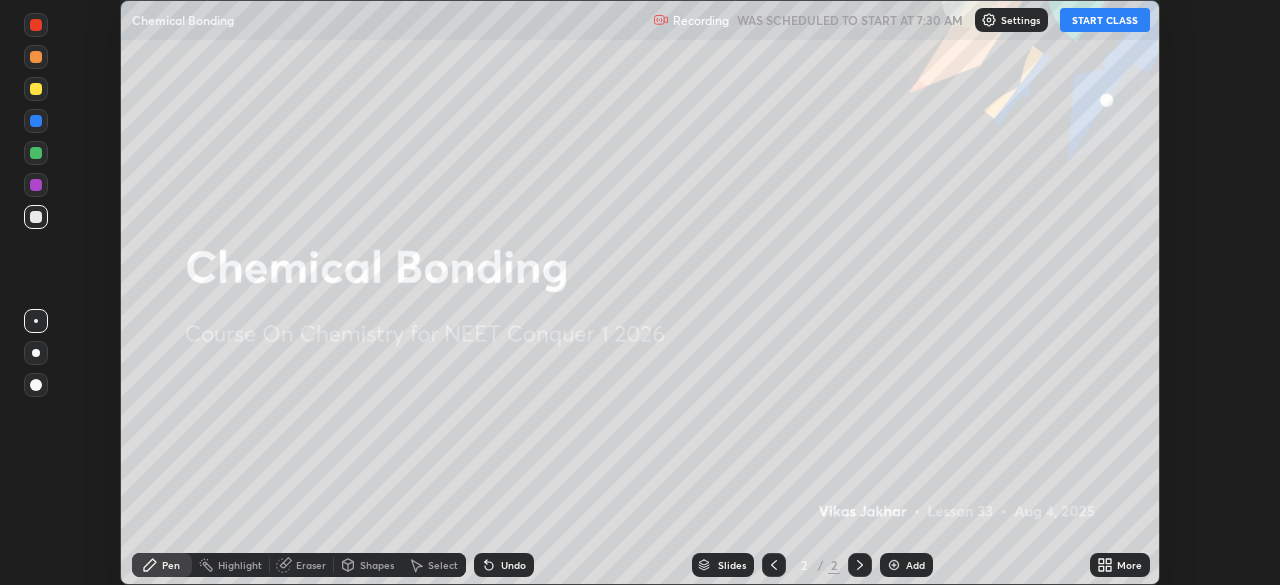 click on "START CLASS" at bounding box center [1105, 20] 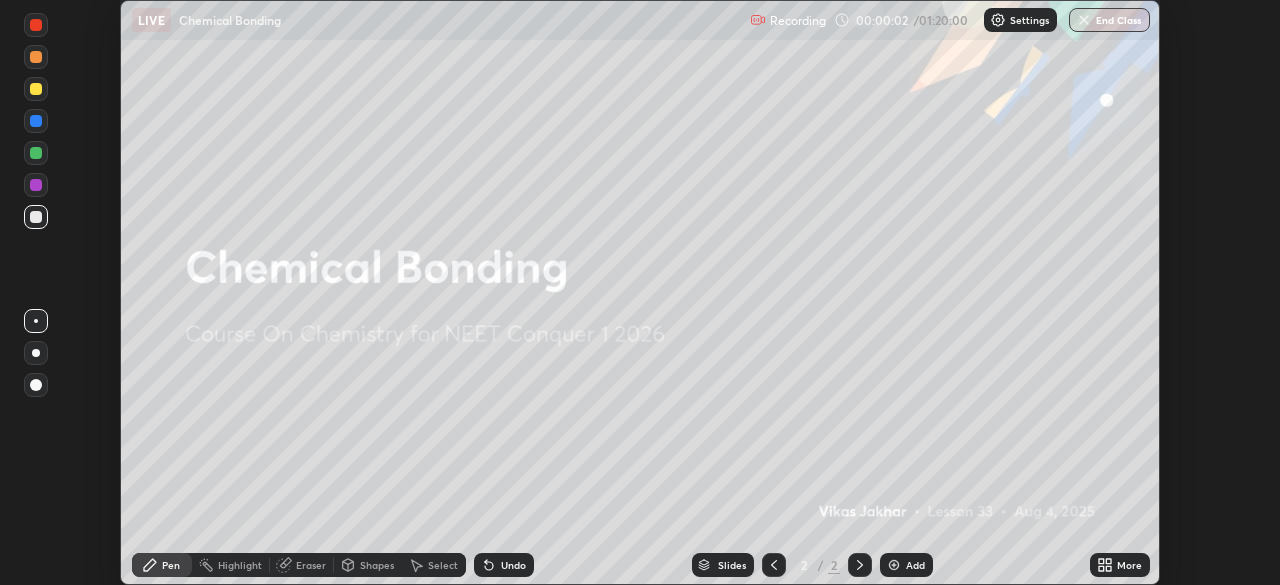click 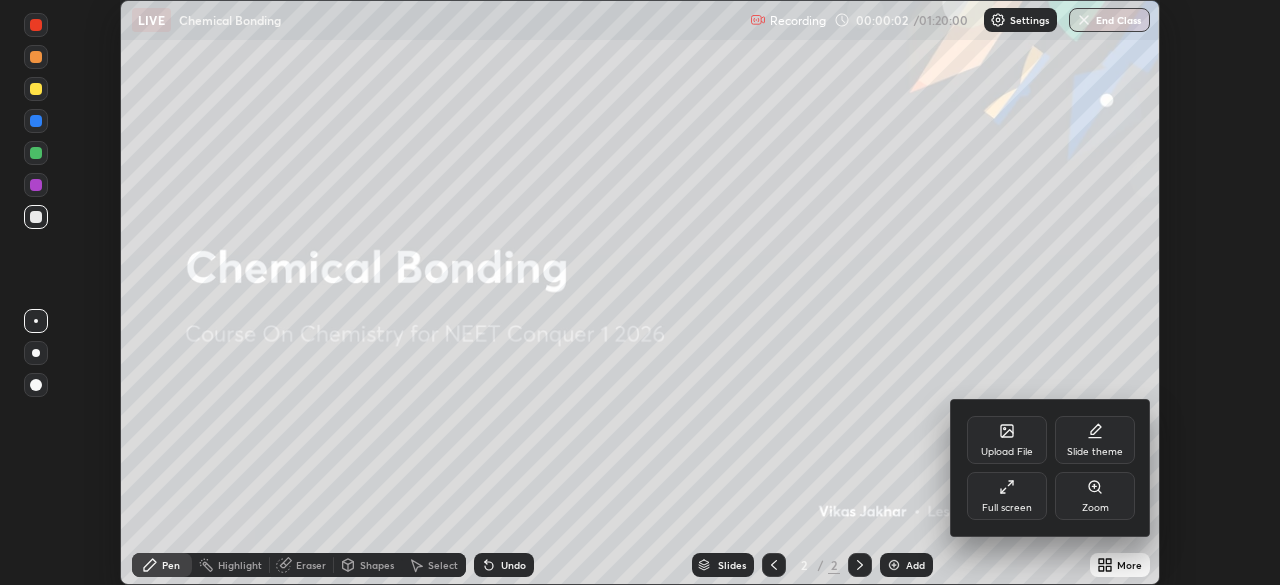 click on "Full screen" at bounding box center [1007, 508] 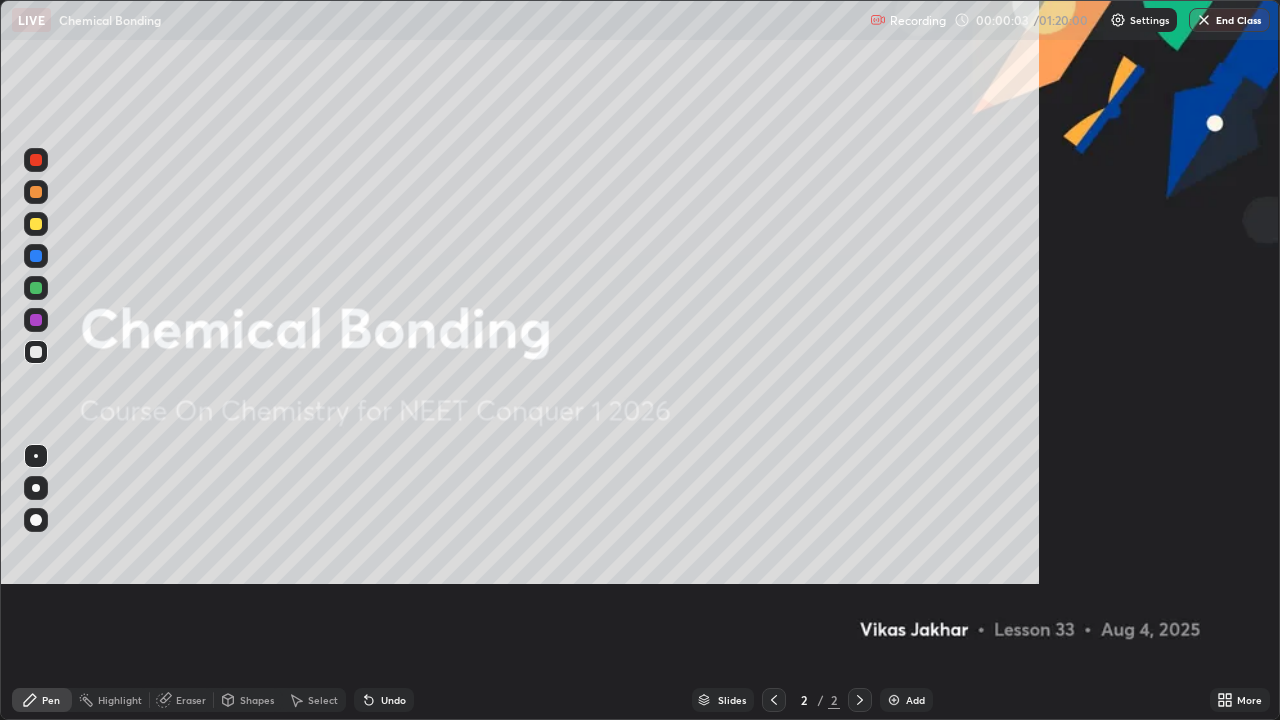 scroll, scrollTop: 99280, scrollLeft: 98720, axis: both 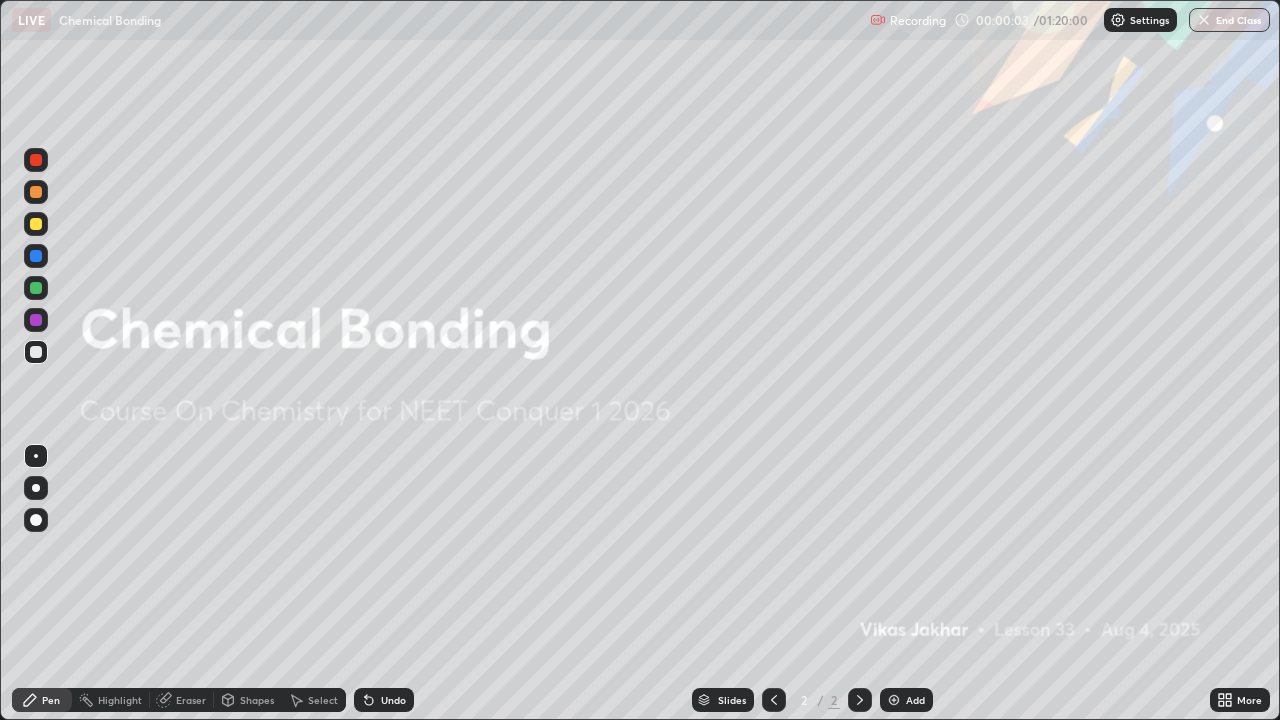 click on "Add" at bounding box center [915, 700] 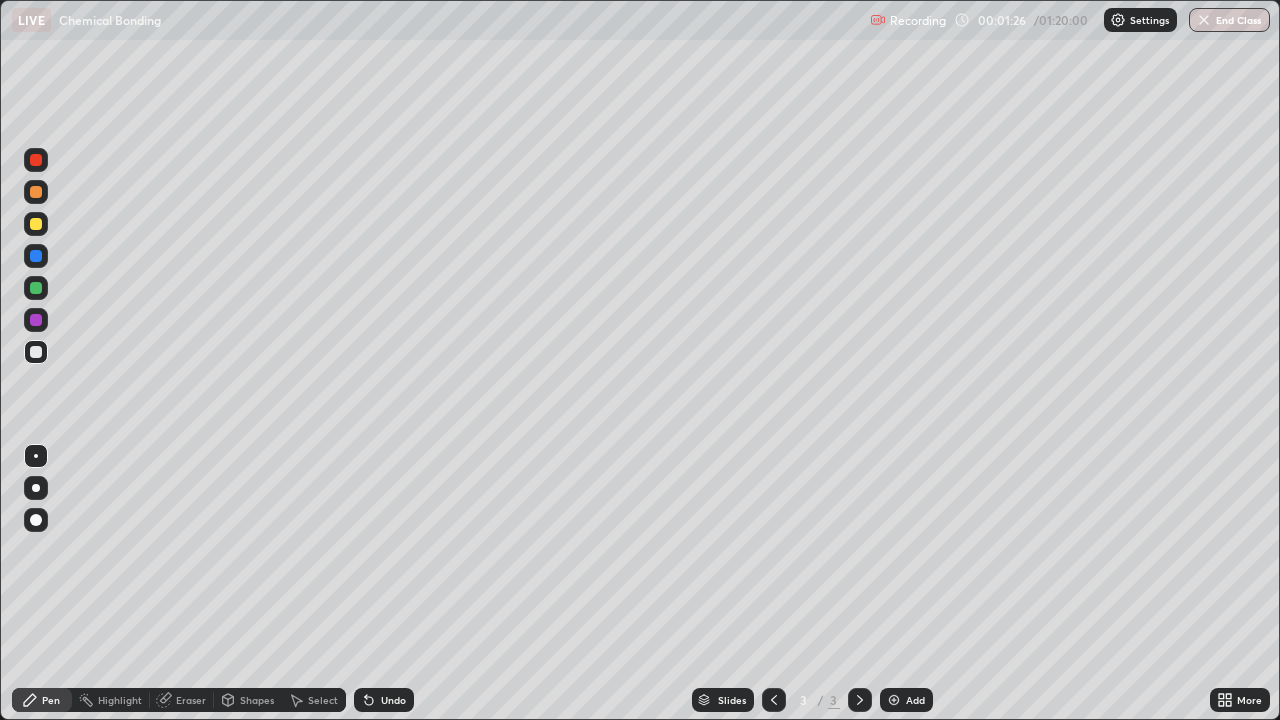 click at bounding box center (36, 488) 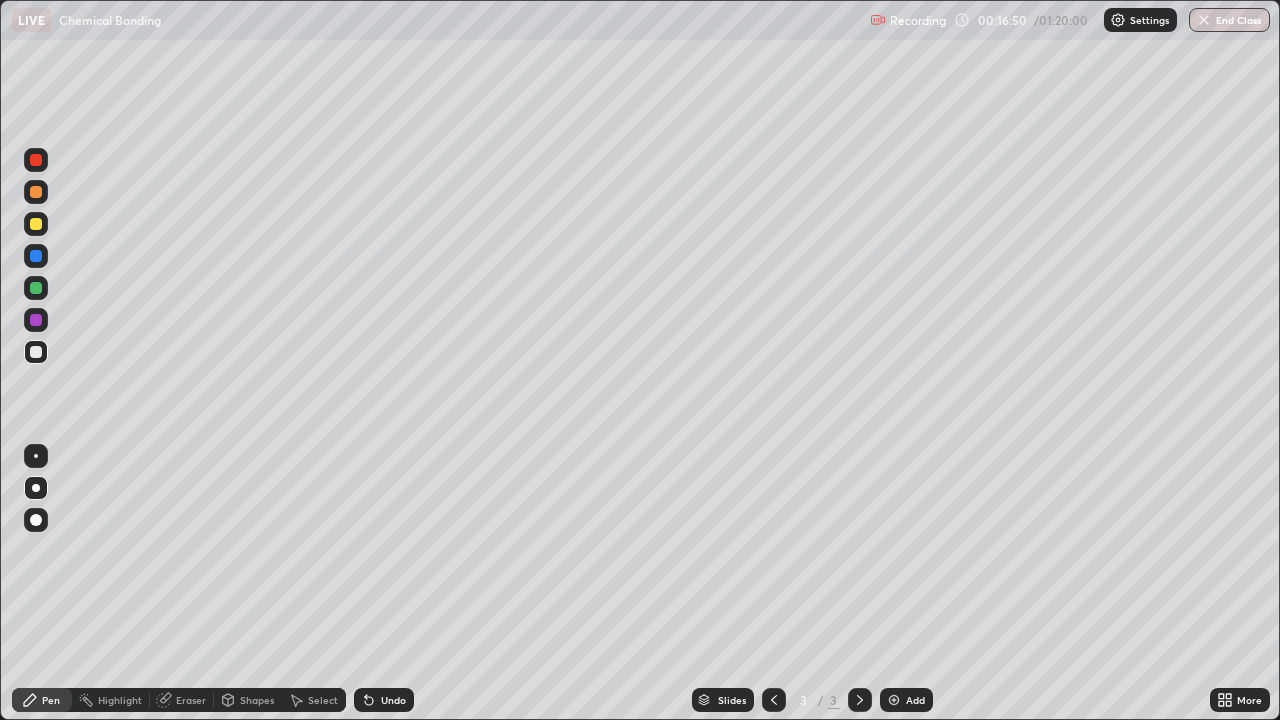click at bounding box center [894, 700] 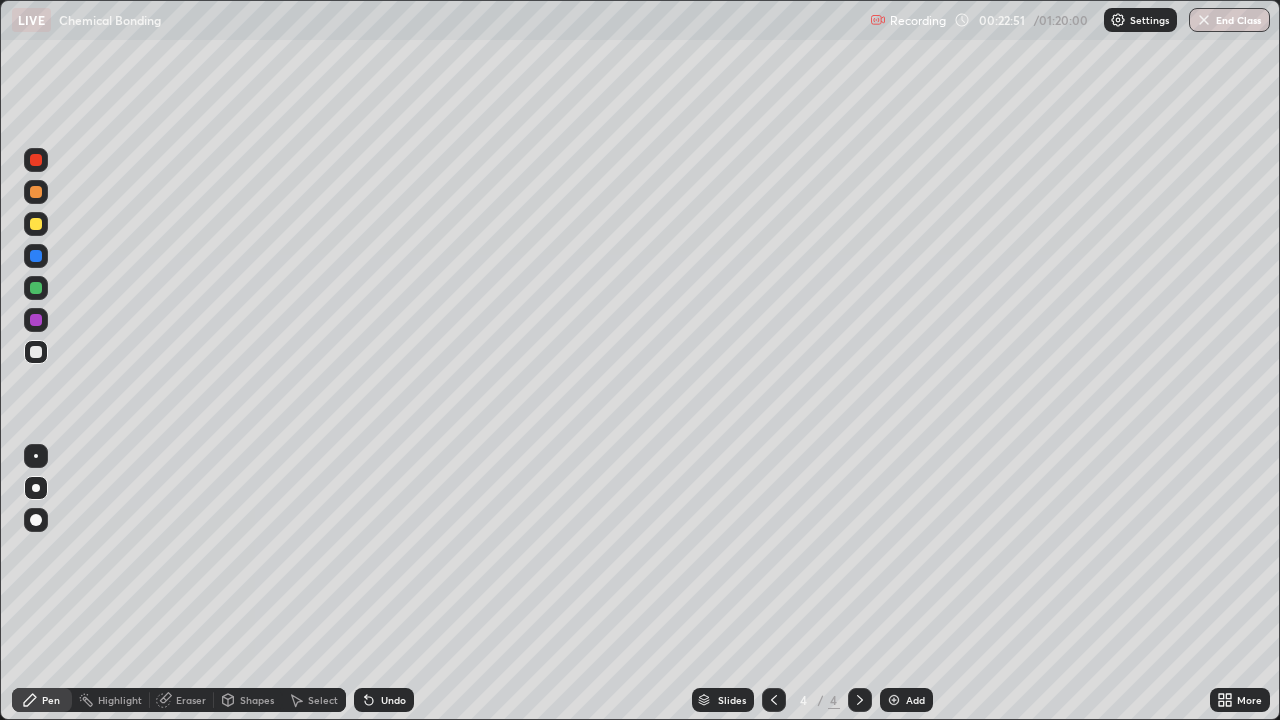 click on "Eraser" at bounding box center [191, 700] 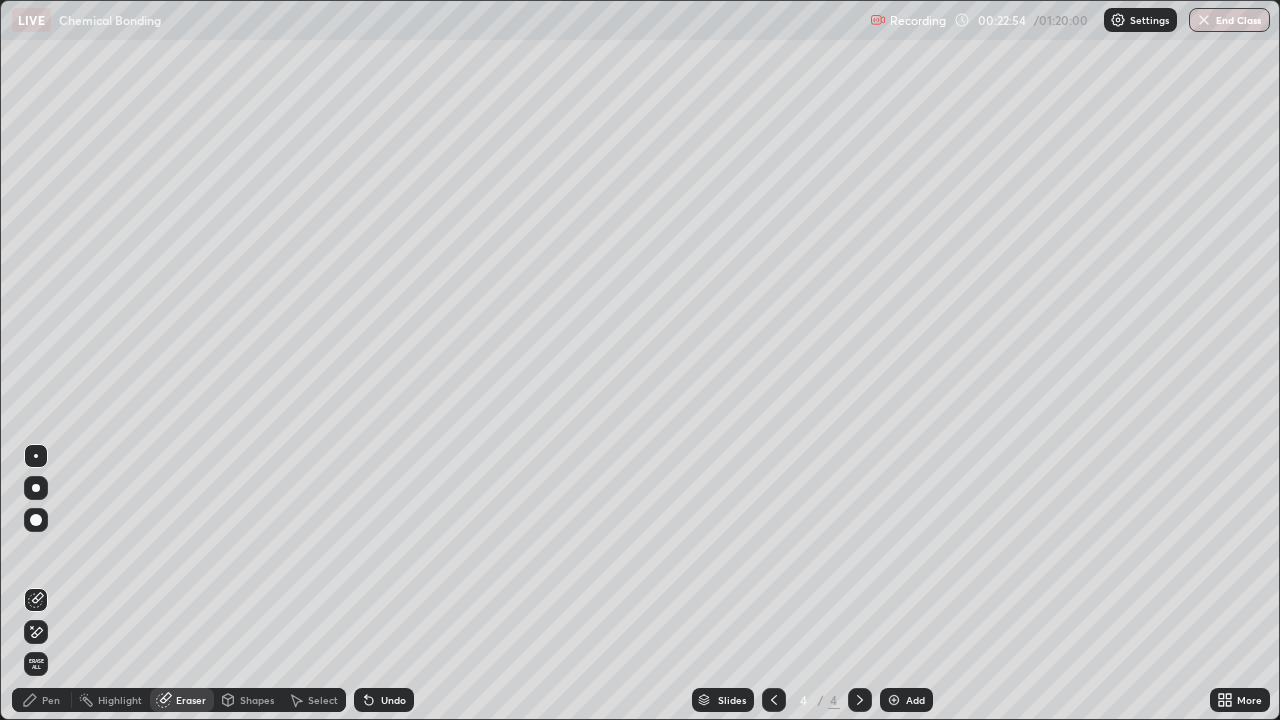 click on "Pen" at bounding box center [51, 700] 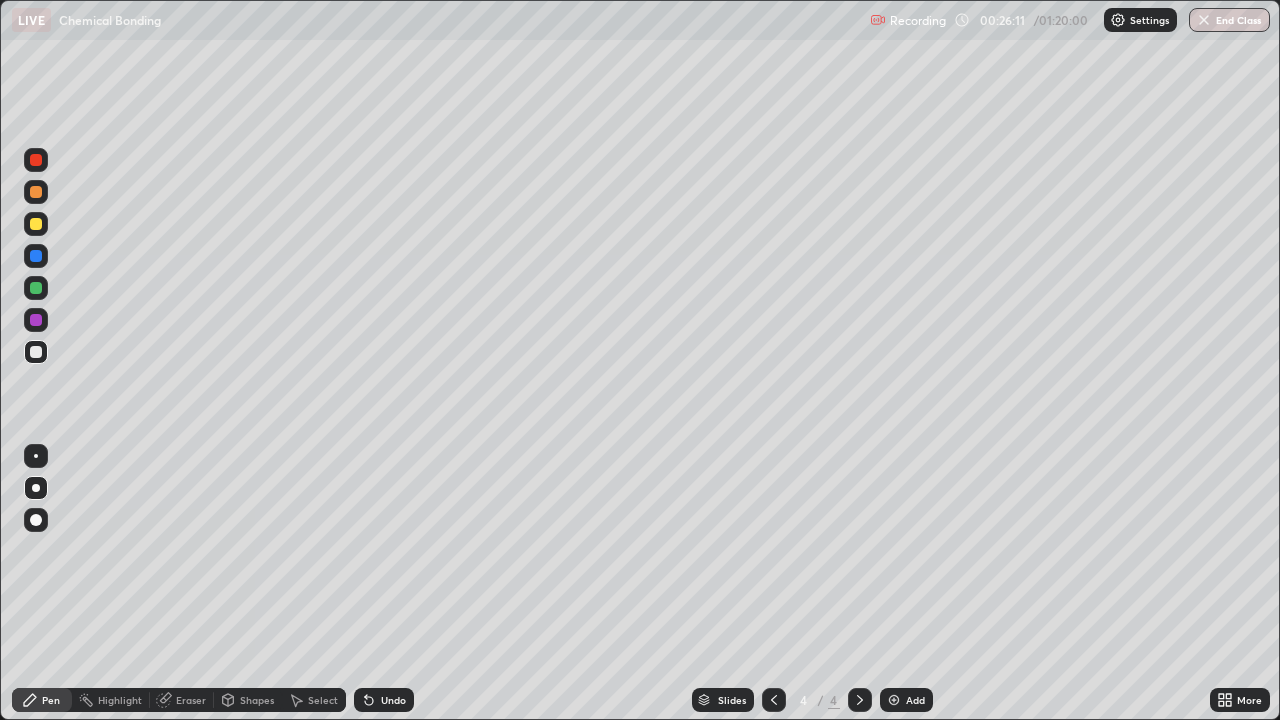 click on "Add" at bounding box center [906, 700] 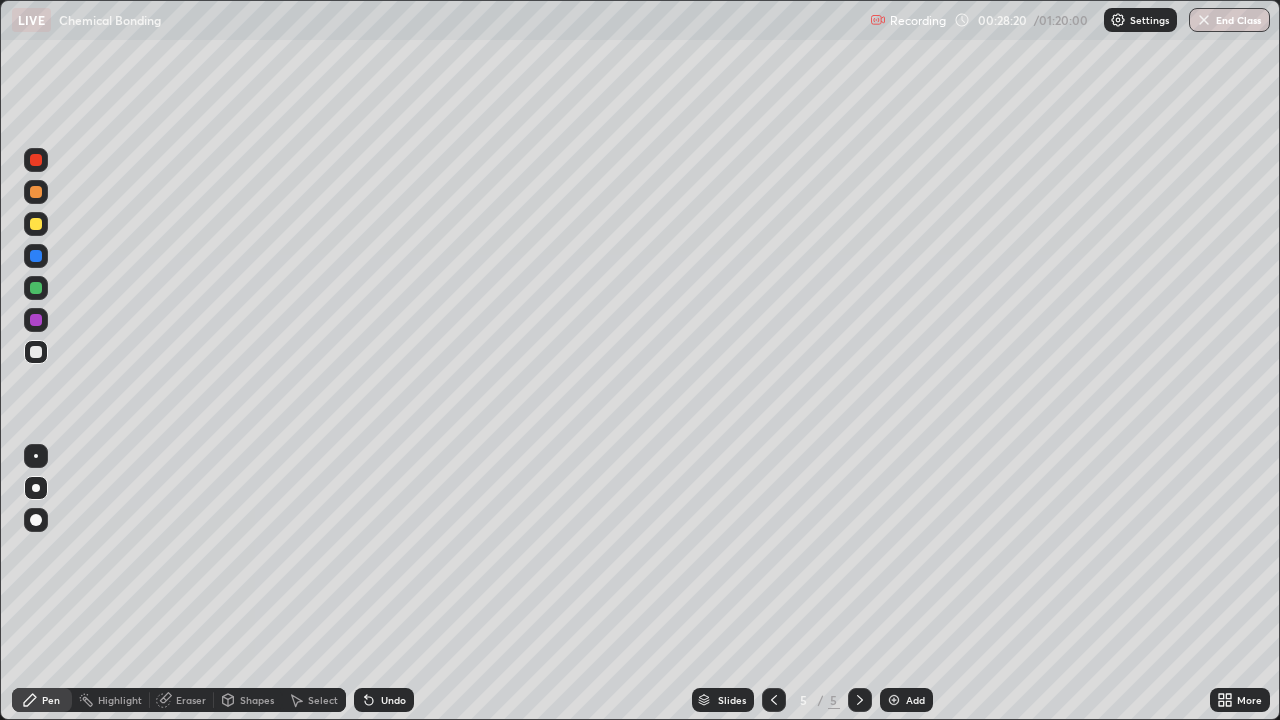 click on "Eraser" at bounding box center [191, 700] 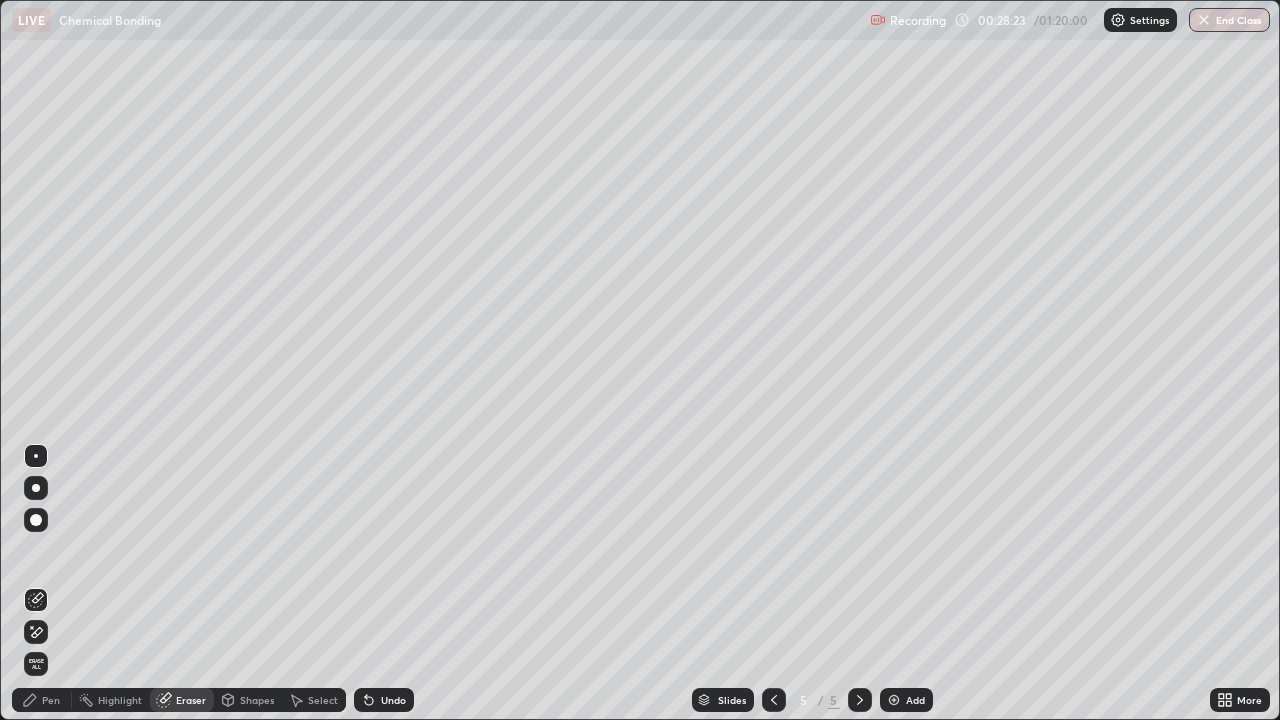 click on "Pen" at bounding box center (51, 700) 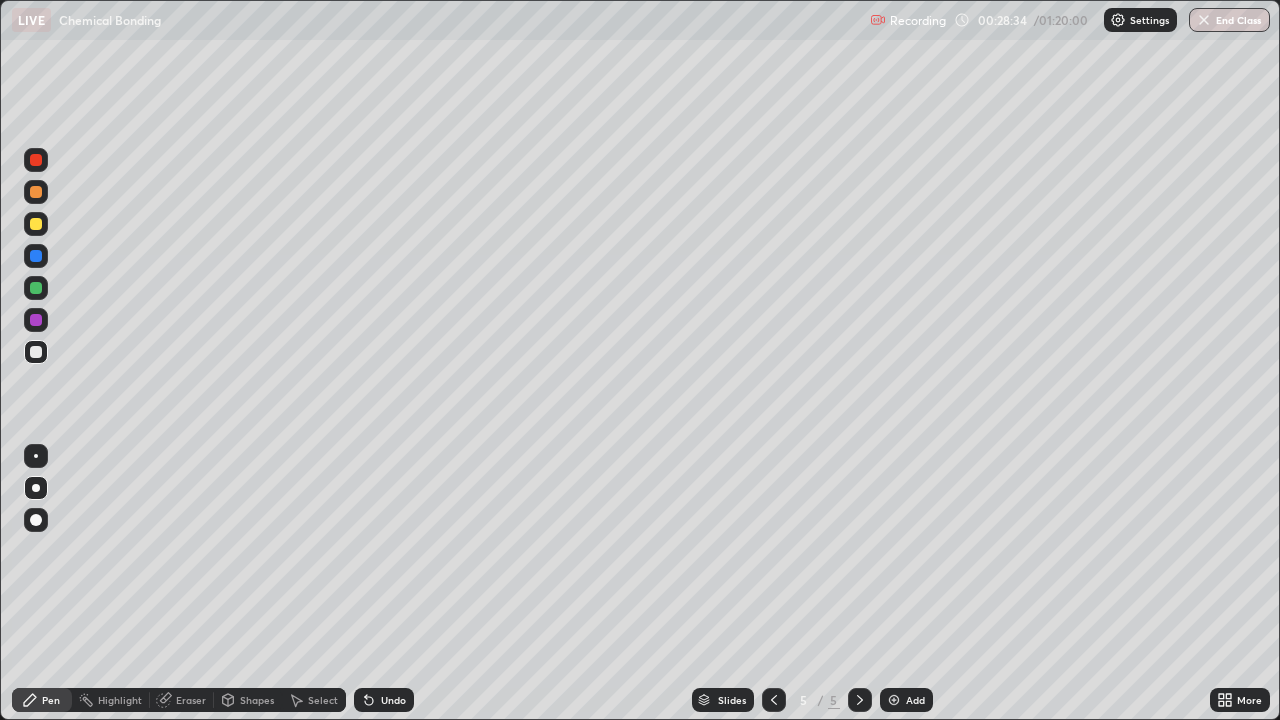 click at bounding box center (36, 224) 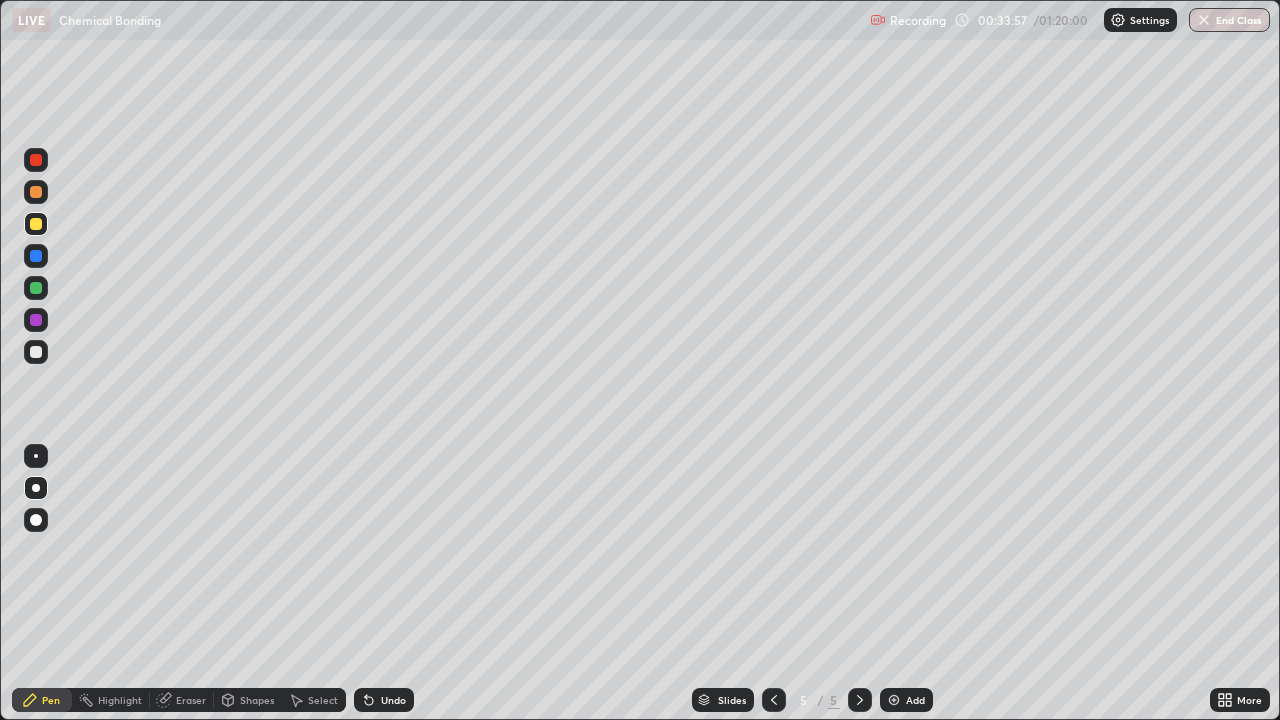 click at bounding box center (894, 700) 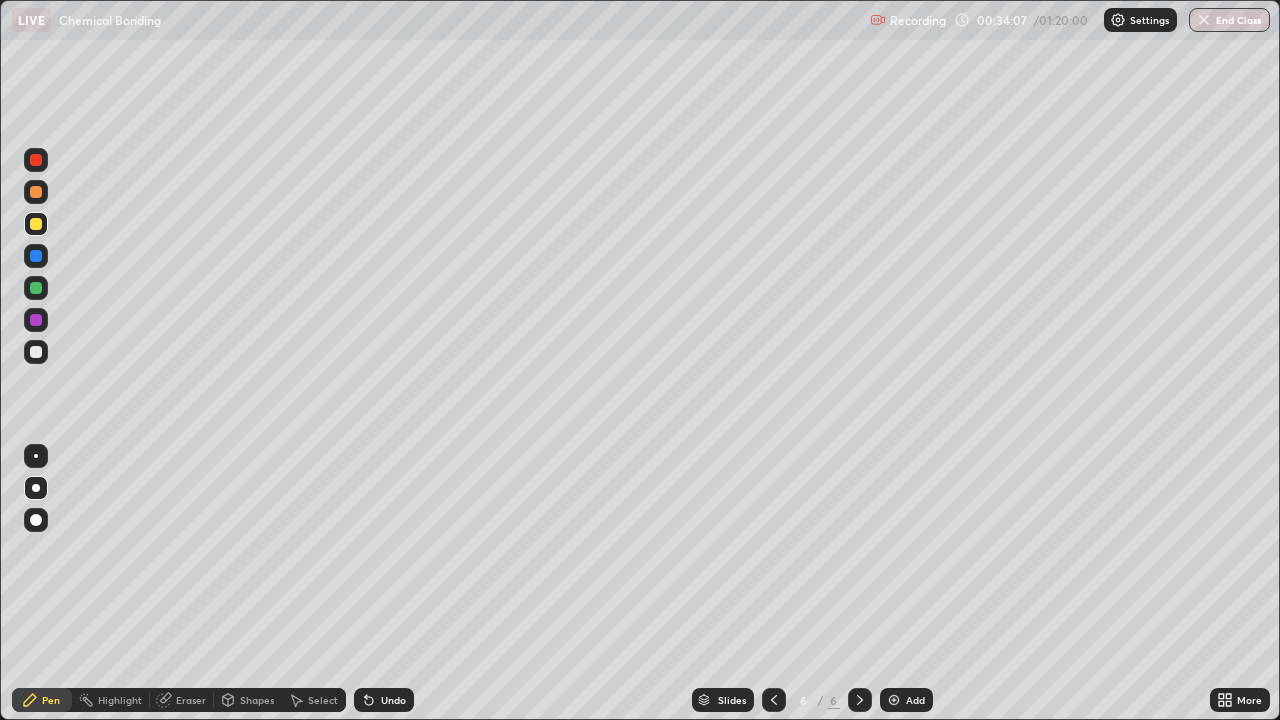click on "Highlight" at bounding box center [120, 700] 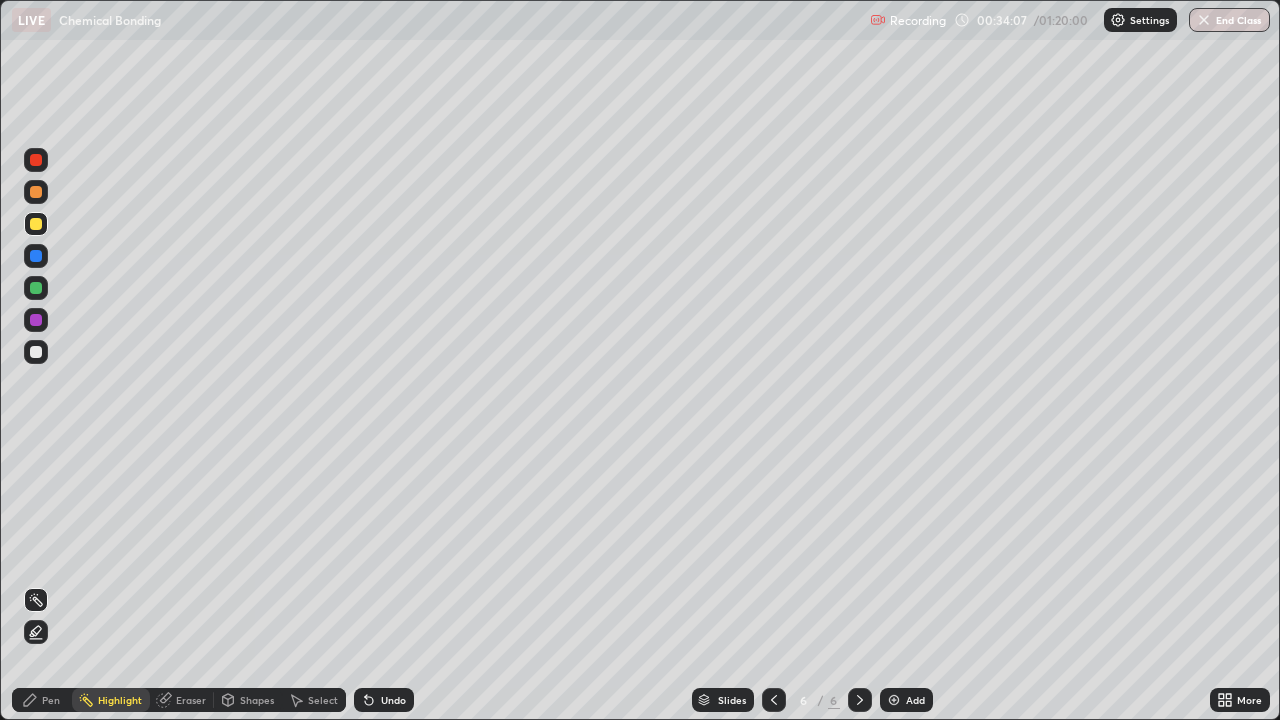 click on "Eraser" at bounding box center (191, 700) 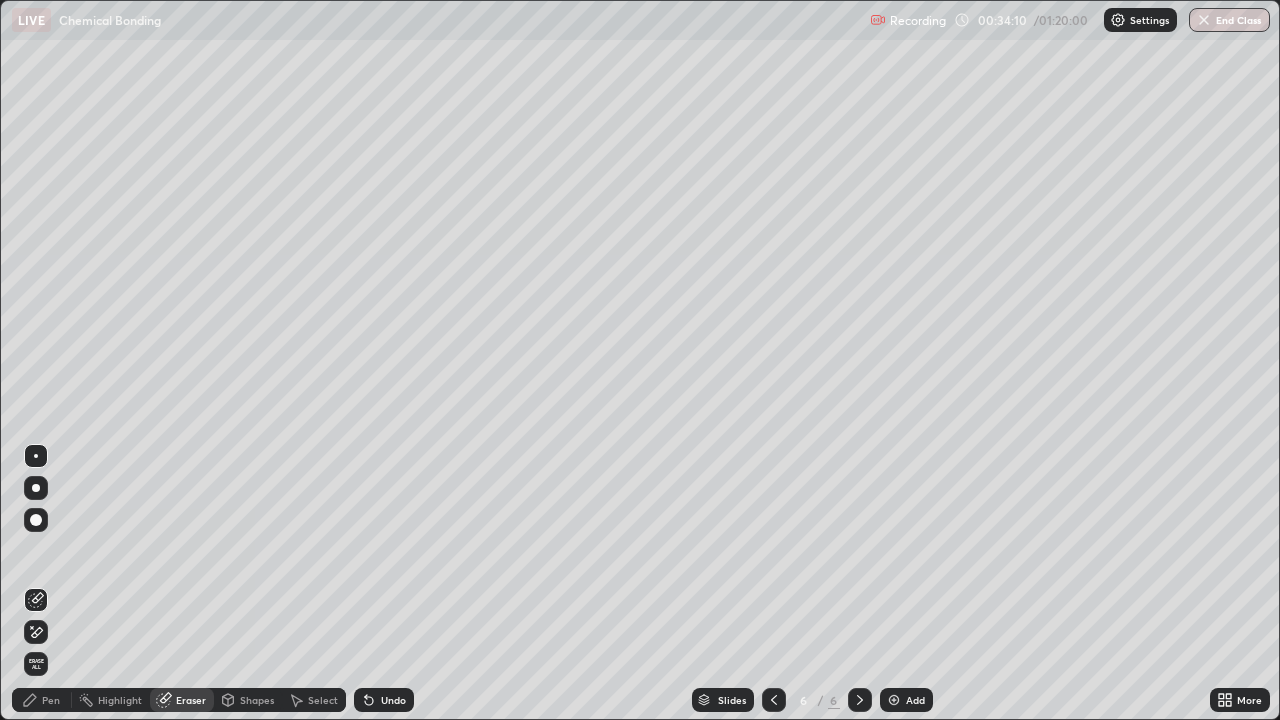 click on "Pen" at bounding box center [51, 700] 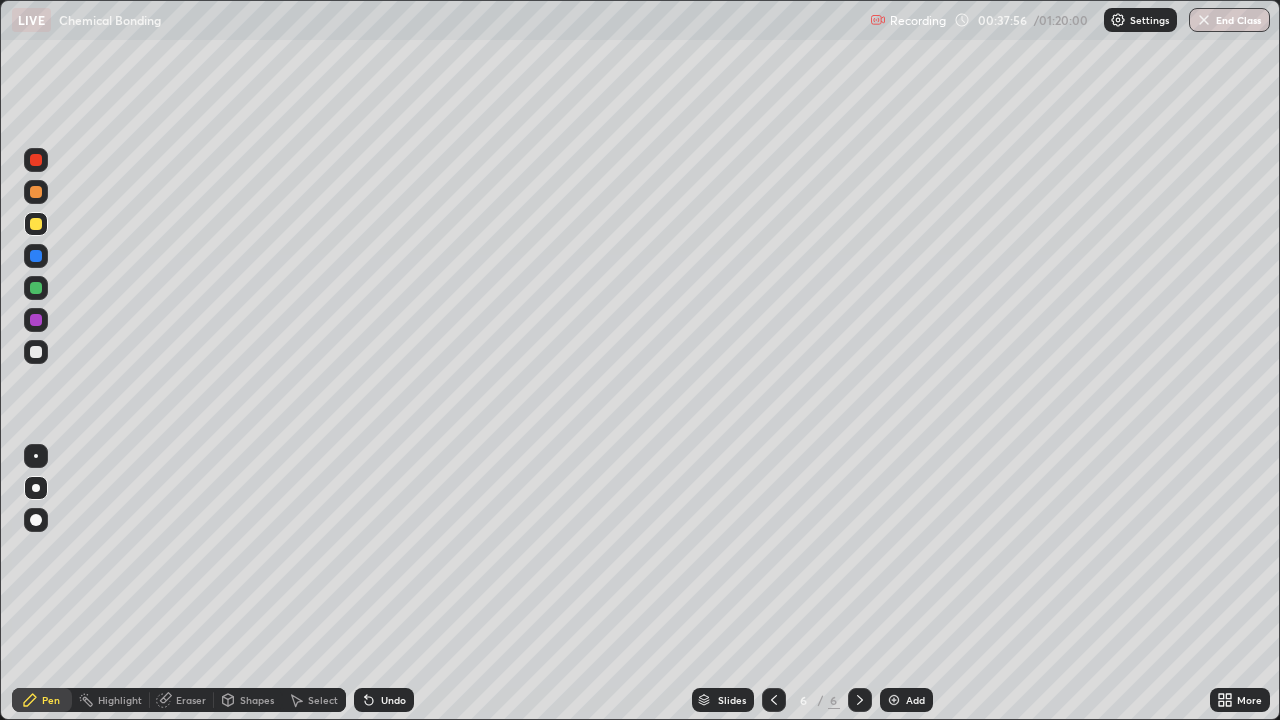 click at bounding box center (894, 700) 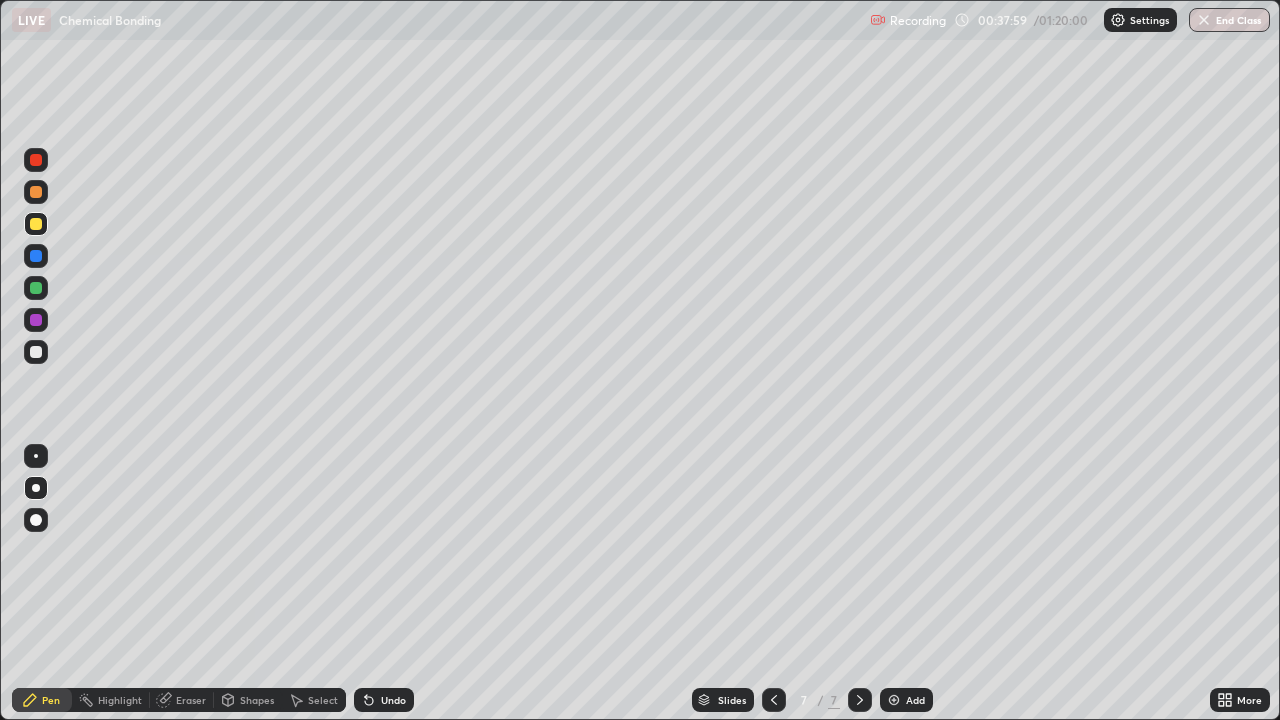 click at bounding box center [36, 352] 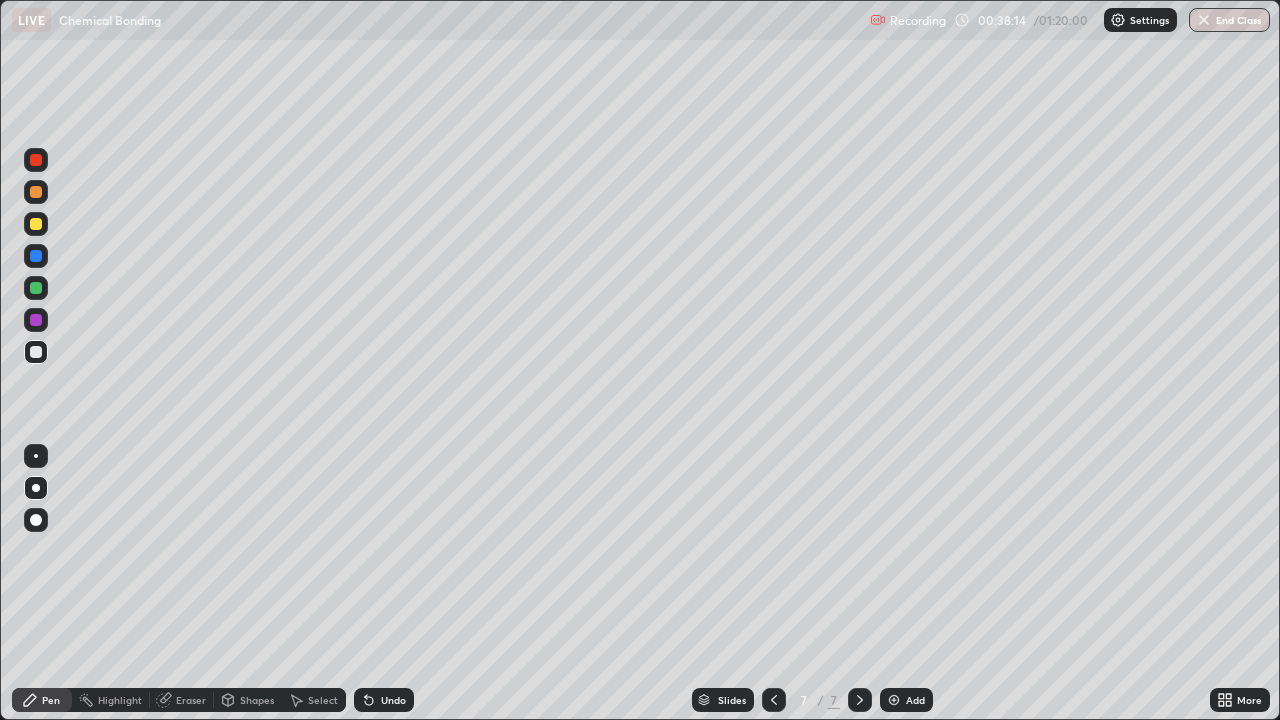 click on "Eraser" at bounding box center (191, 700) 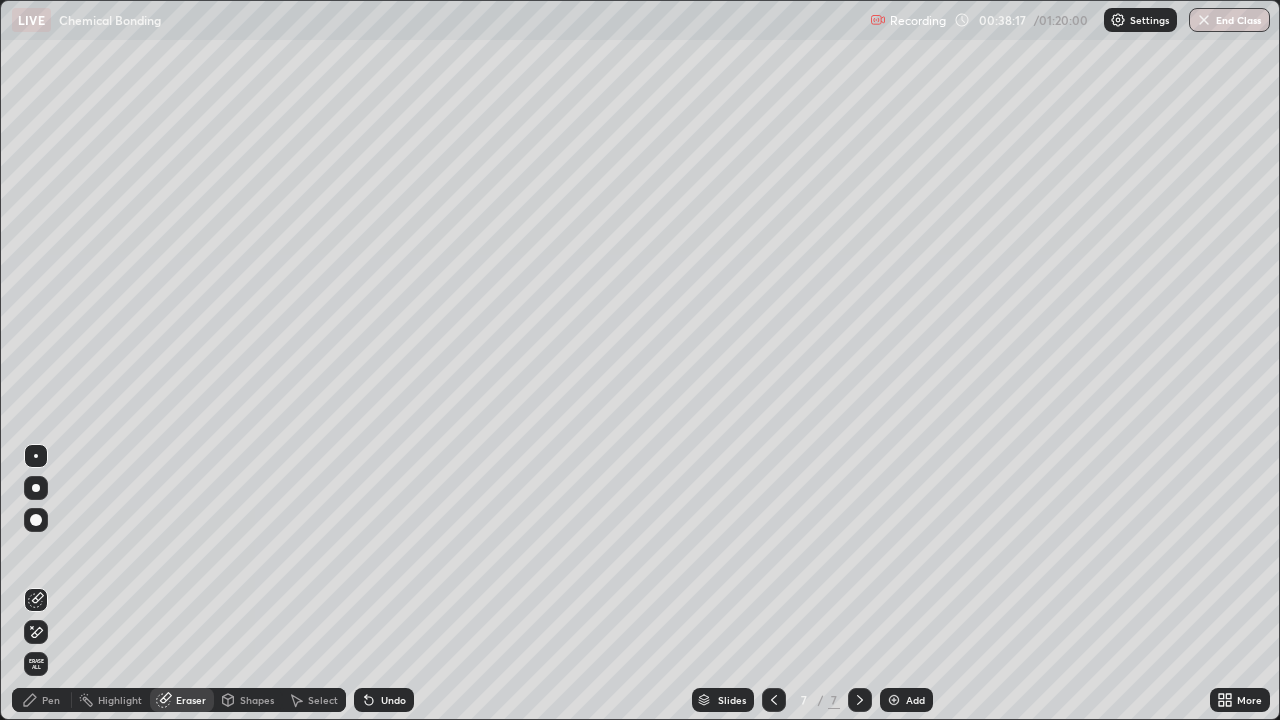 click on "Pen" at bounding box center (51, 700) 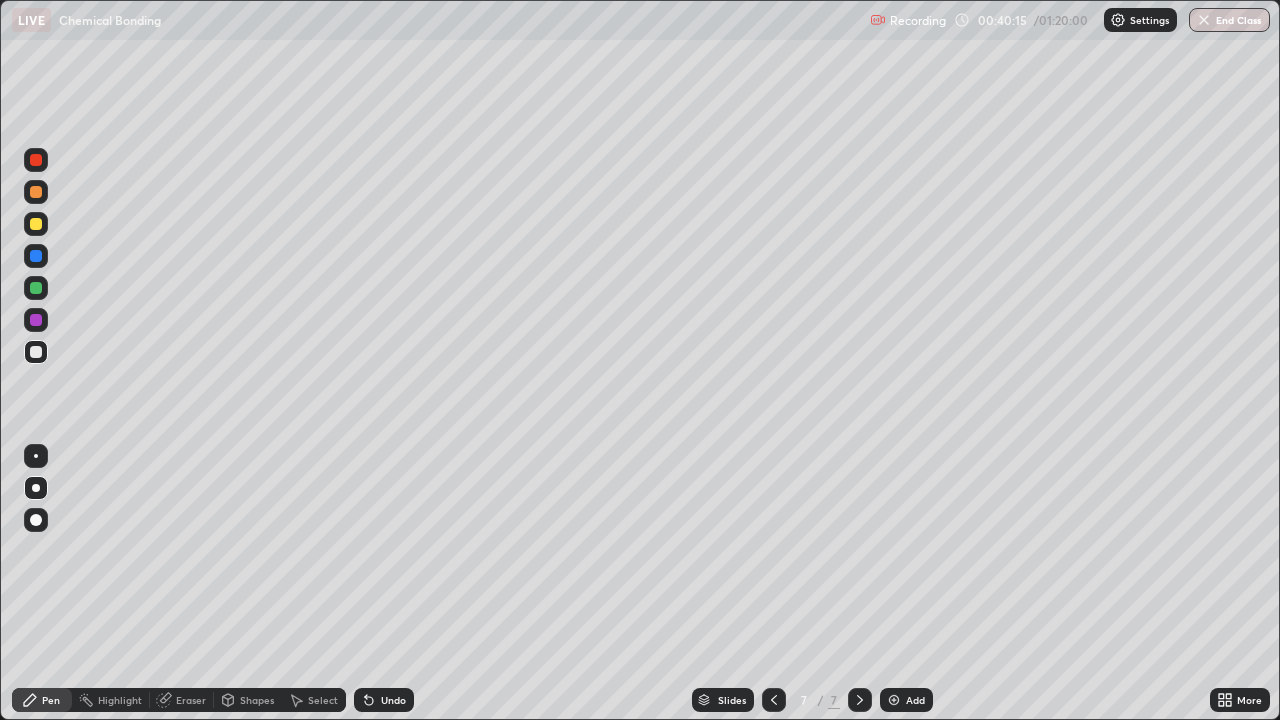 click at bounding box center (36, 224) 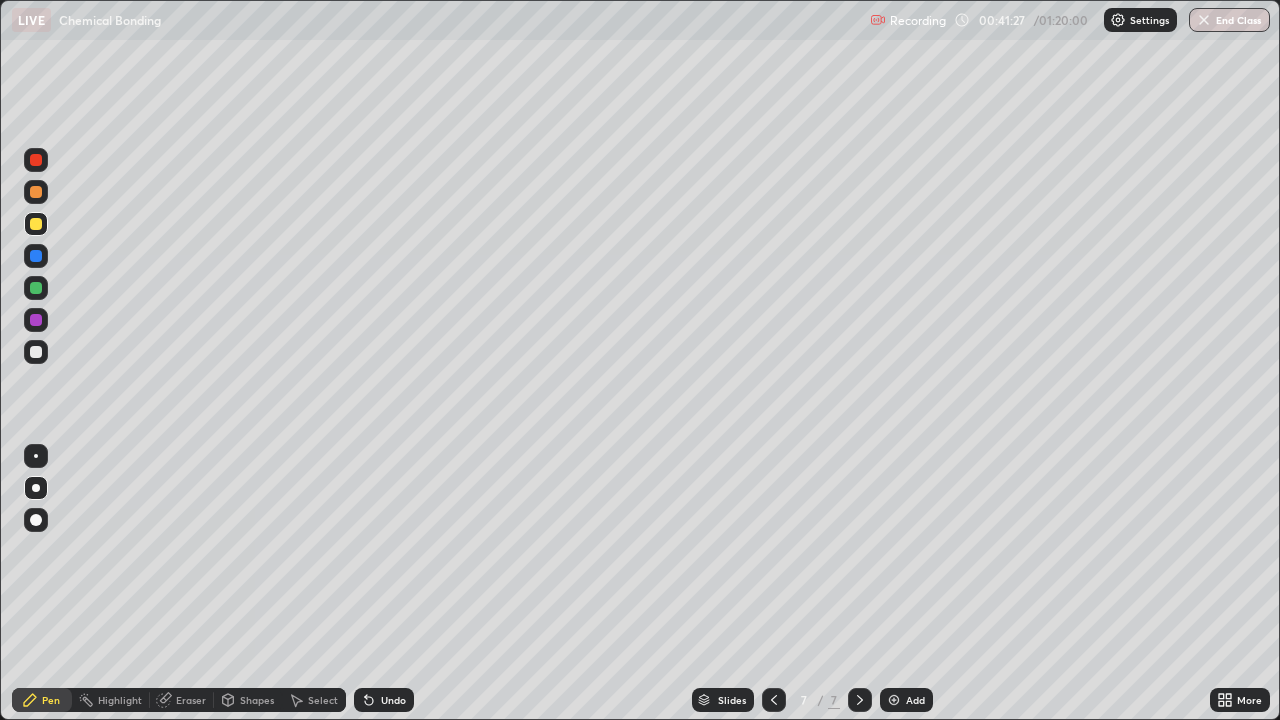 click on "Eraser" at bounding box center (191, 700) 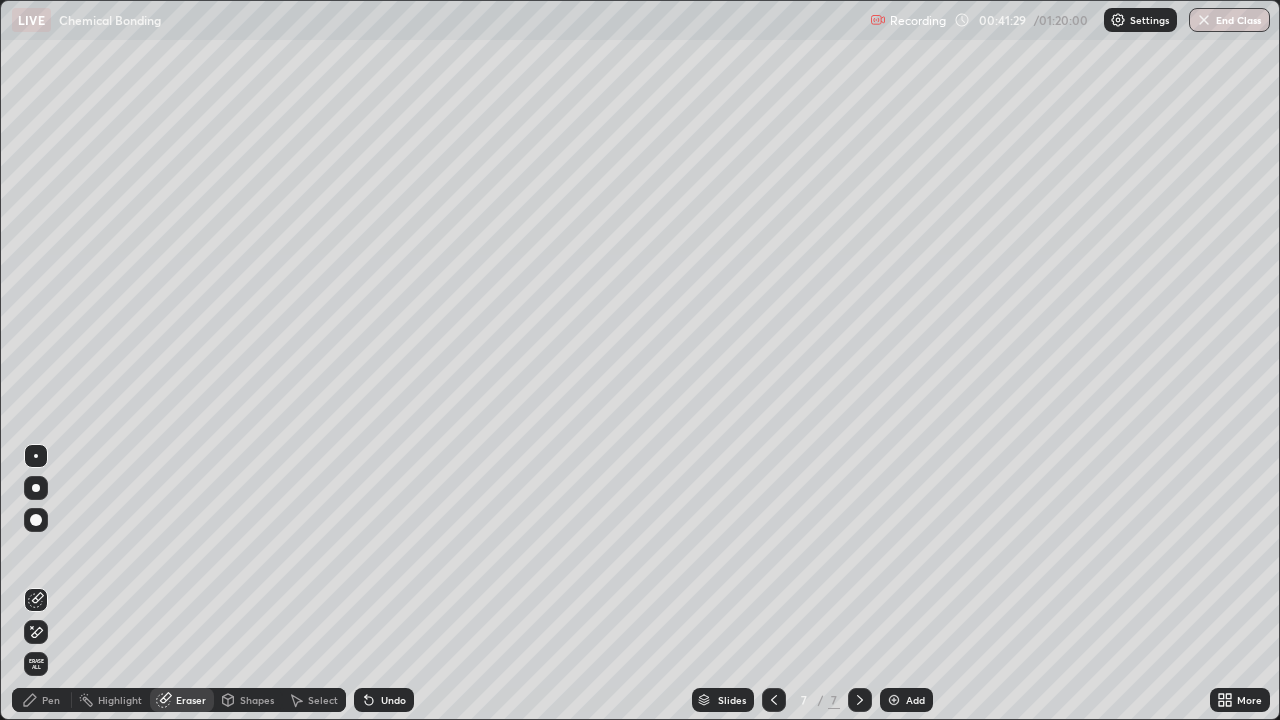 click on "Pen" at bounding box center [42, 700] 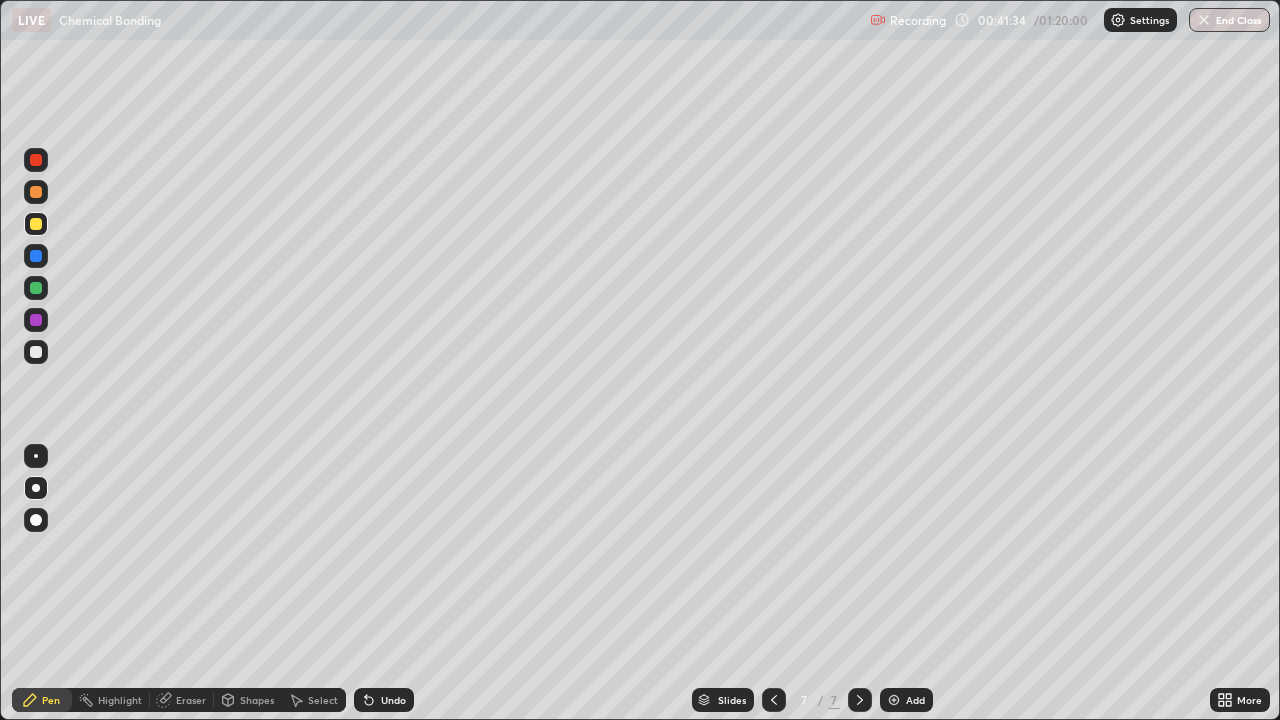 click on "Eraser" at bounding box center [191, 700] 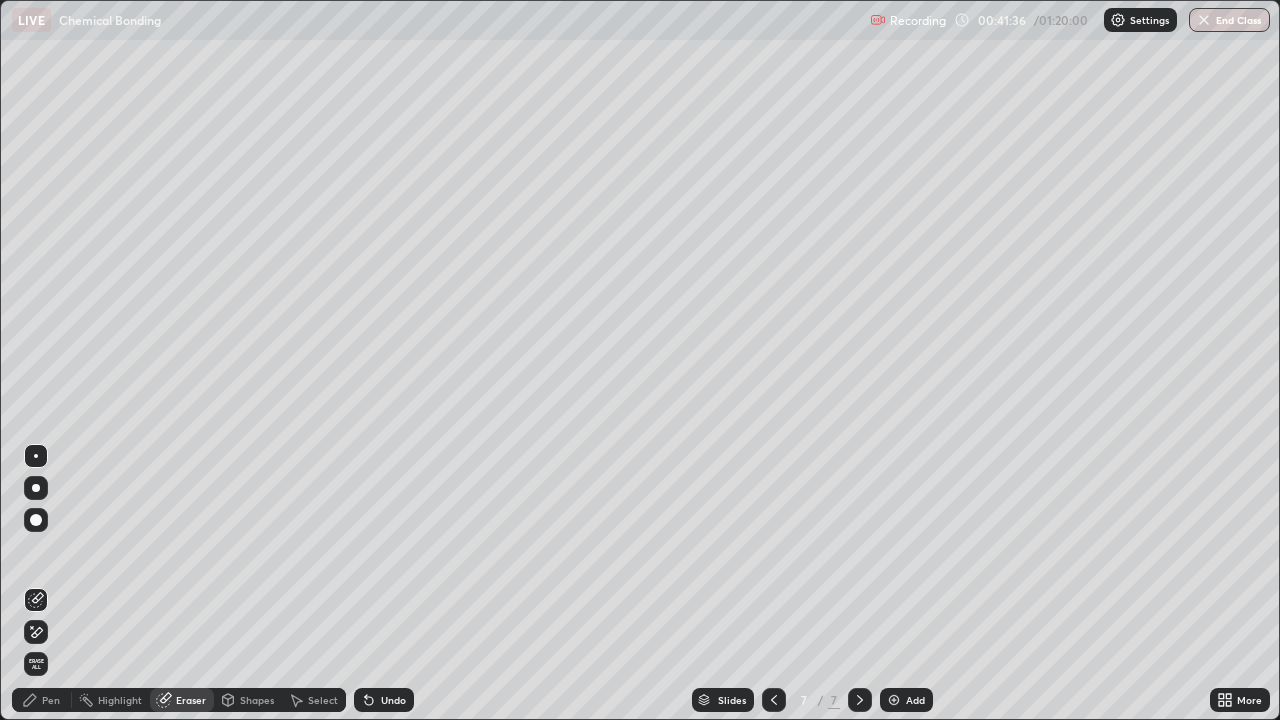 click on "Pen" at bounding box center (51, 700) 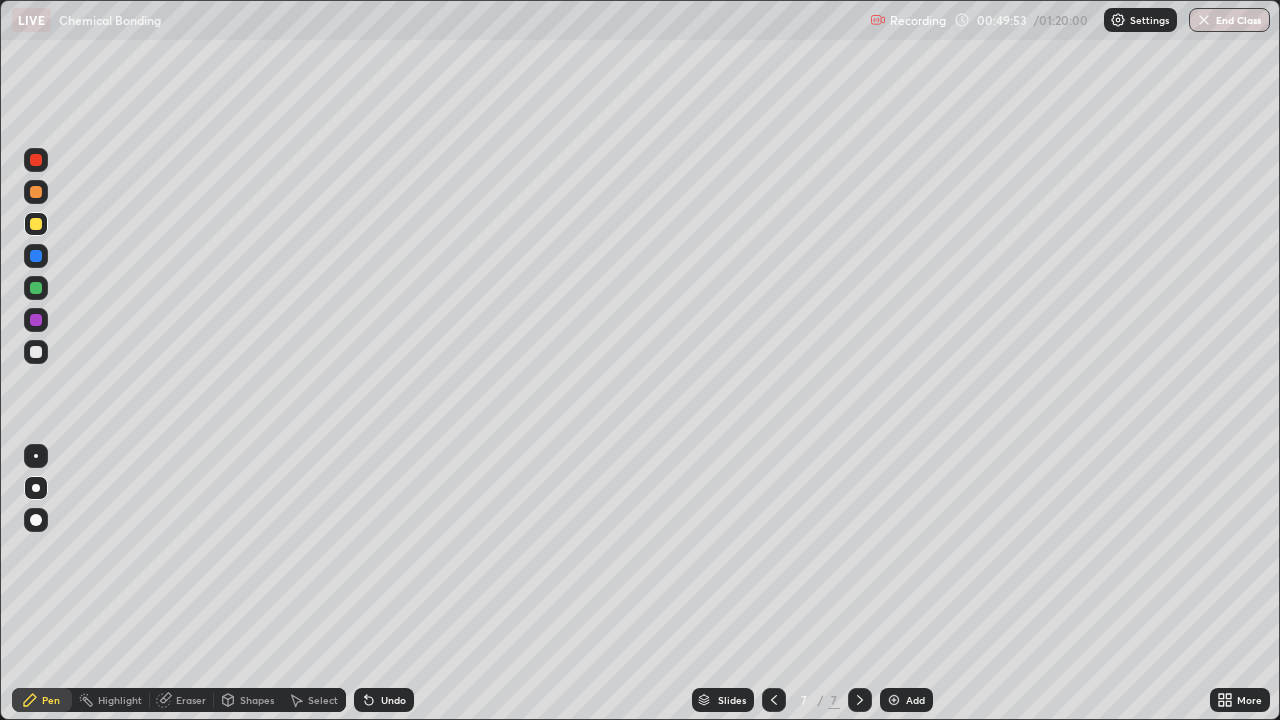click at bounding box center [894, 700] 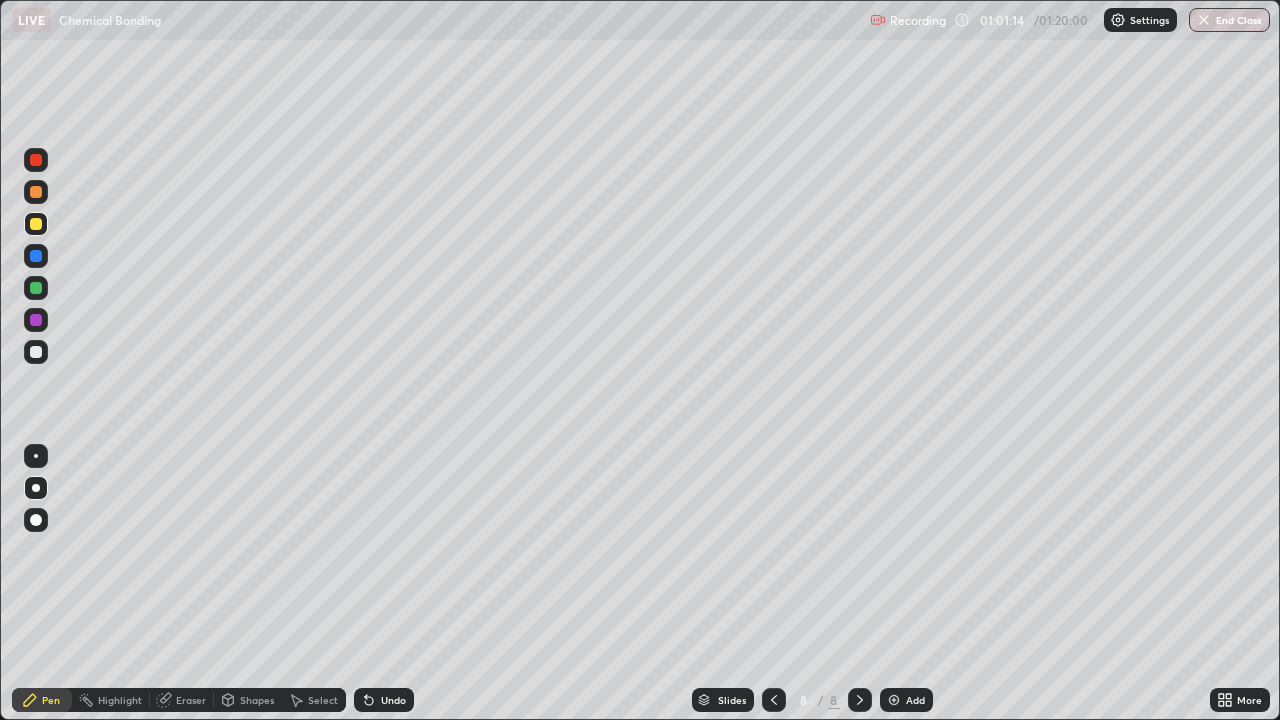 click on "Eraser" at bounding box center (191, 700) 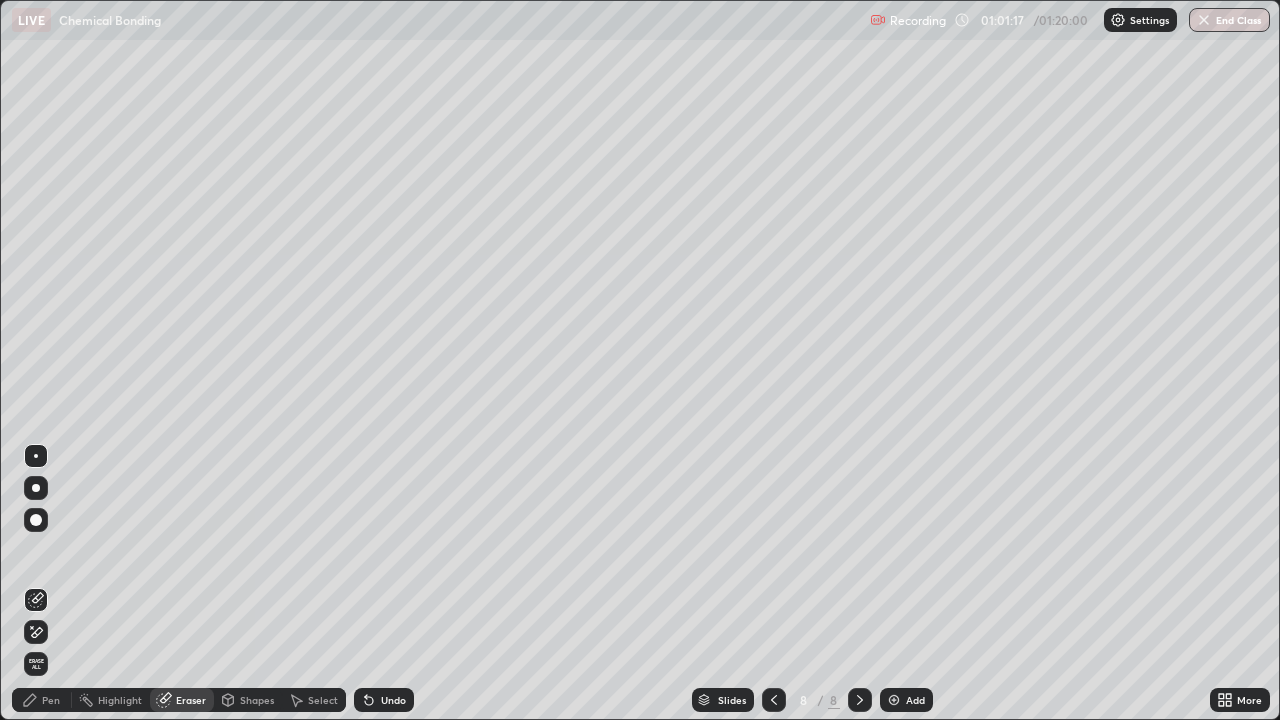 click on "Pen" at bounding box center (51, 700) 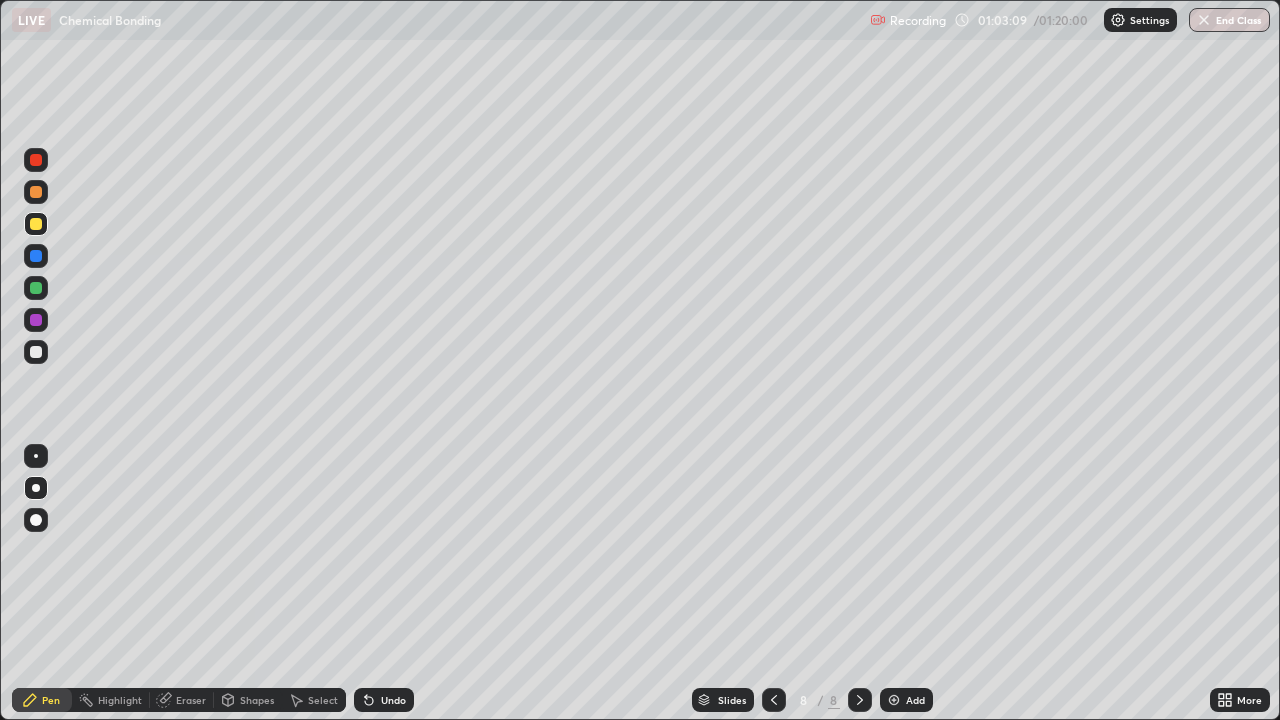 click on "Eraser" at bounding box center [191, 700] 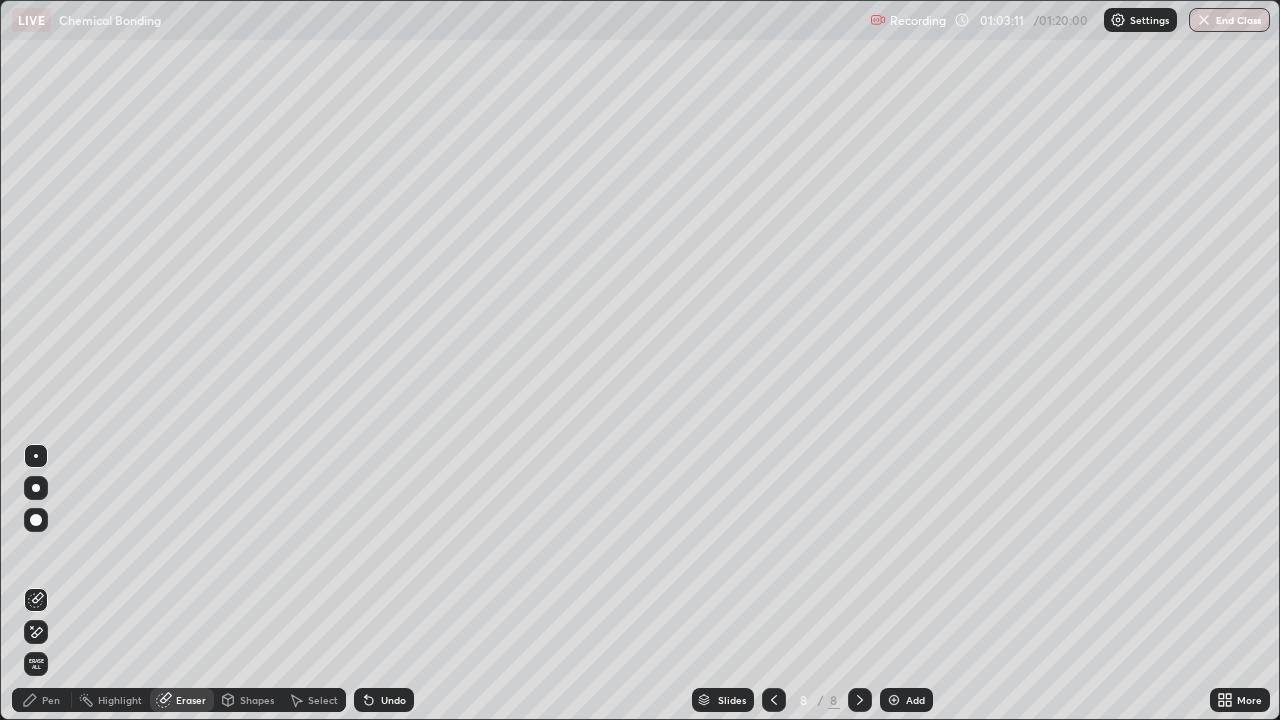 click on "Pen" at bounding box center [51, 700] 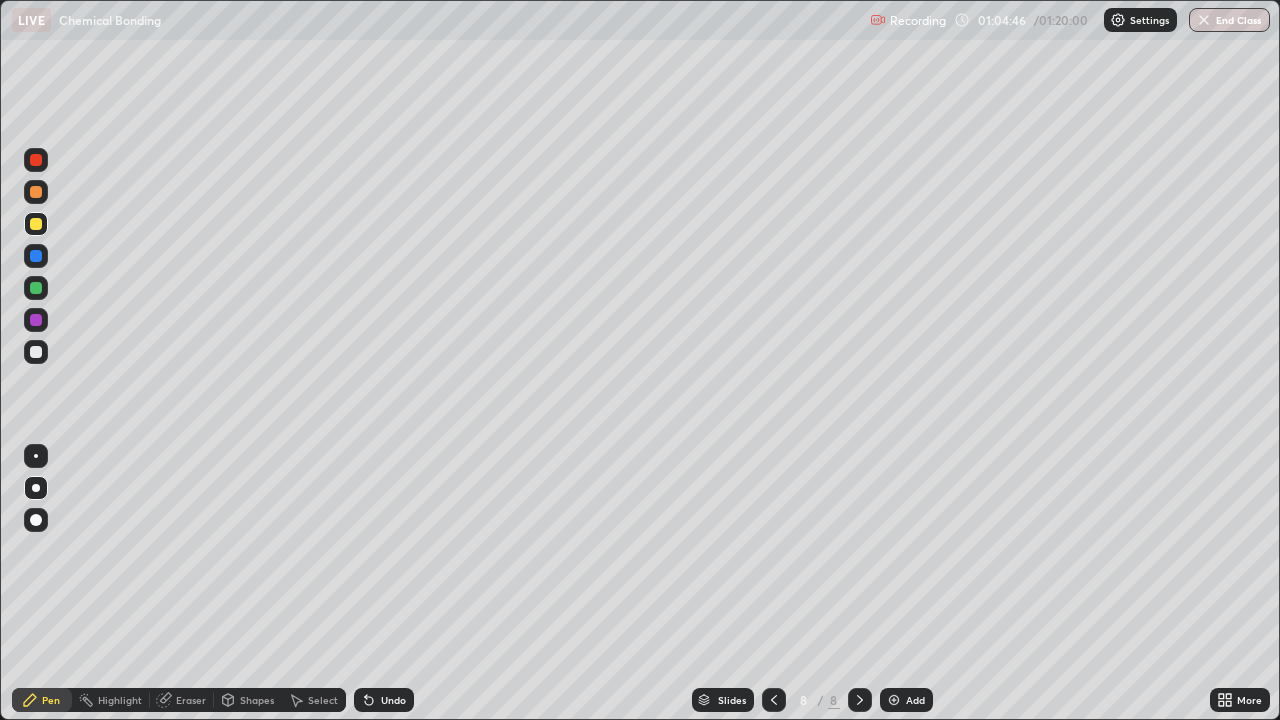 click at bounding box center (36, 352) 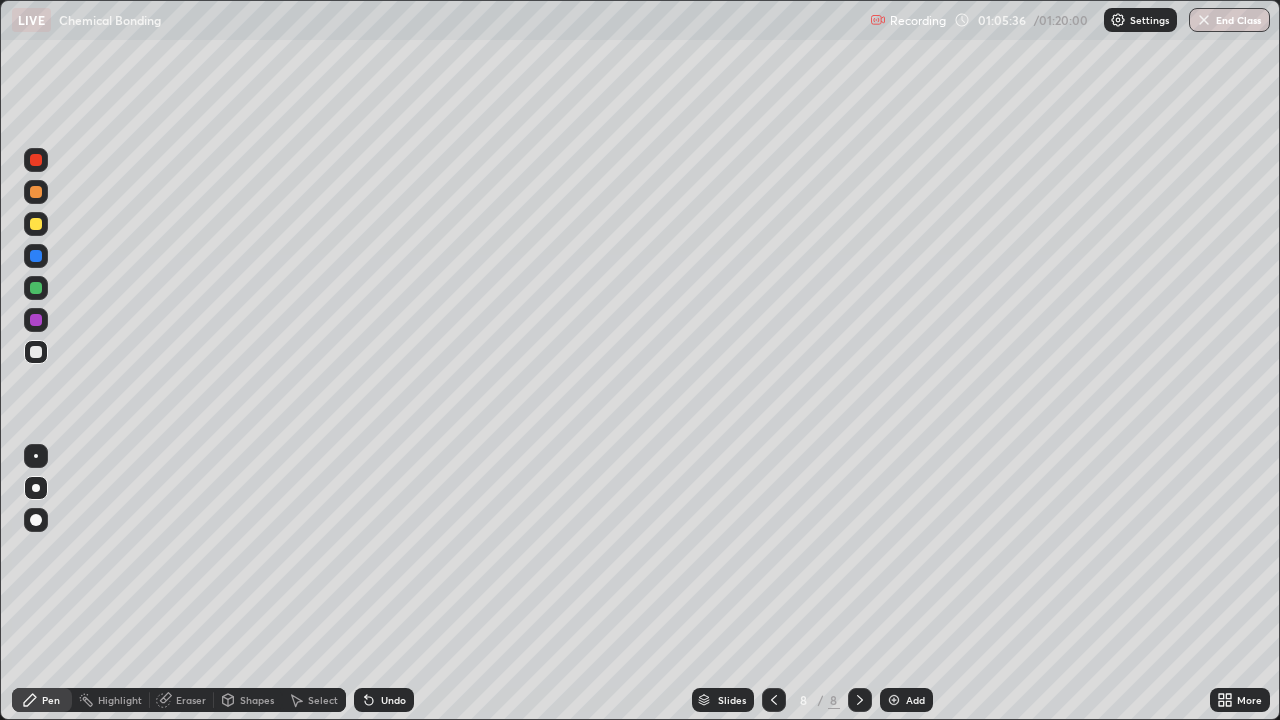click on "Eraser" at bounding box center [191, 700] 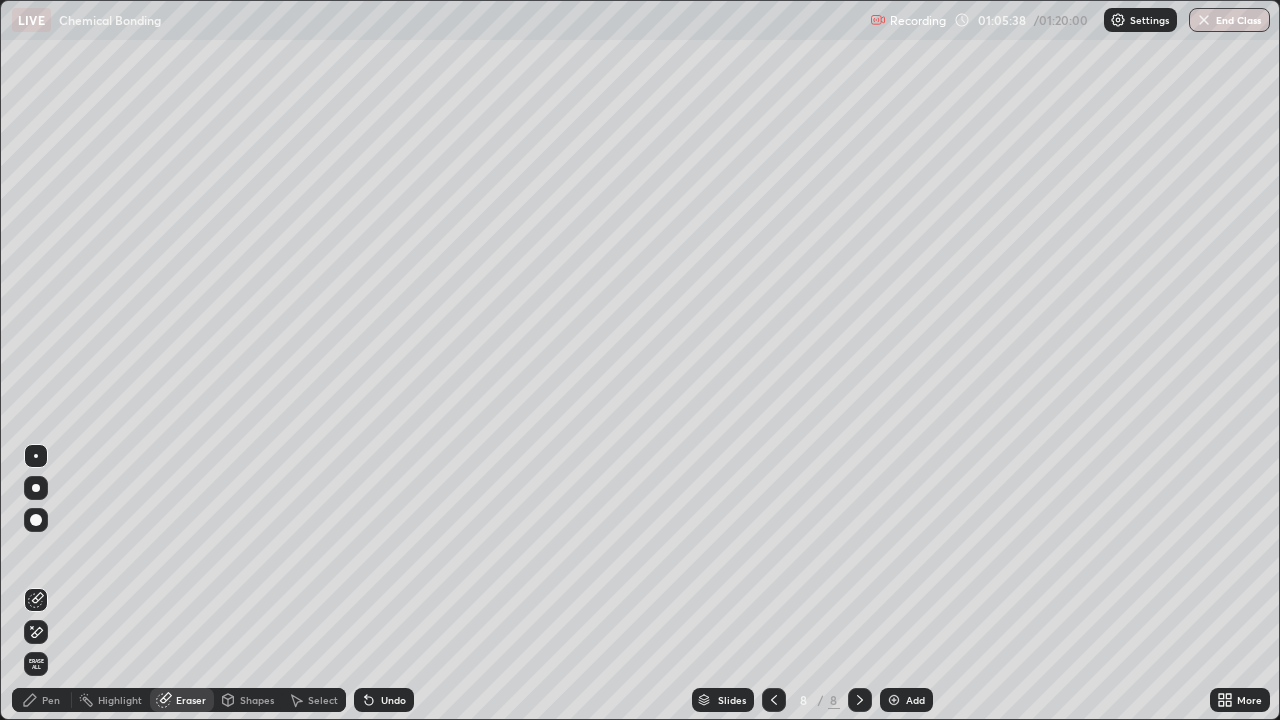 click on "Pen" at bounding box center (51, 700) 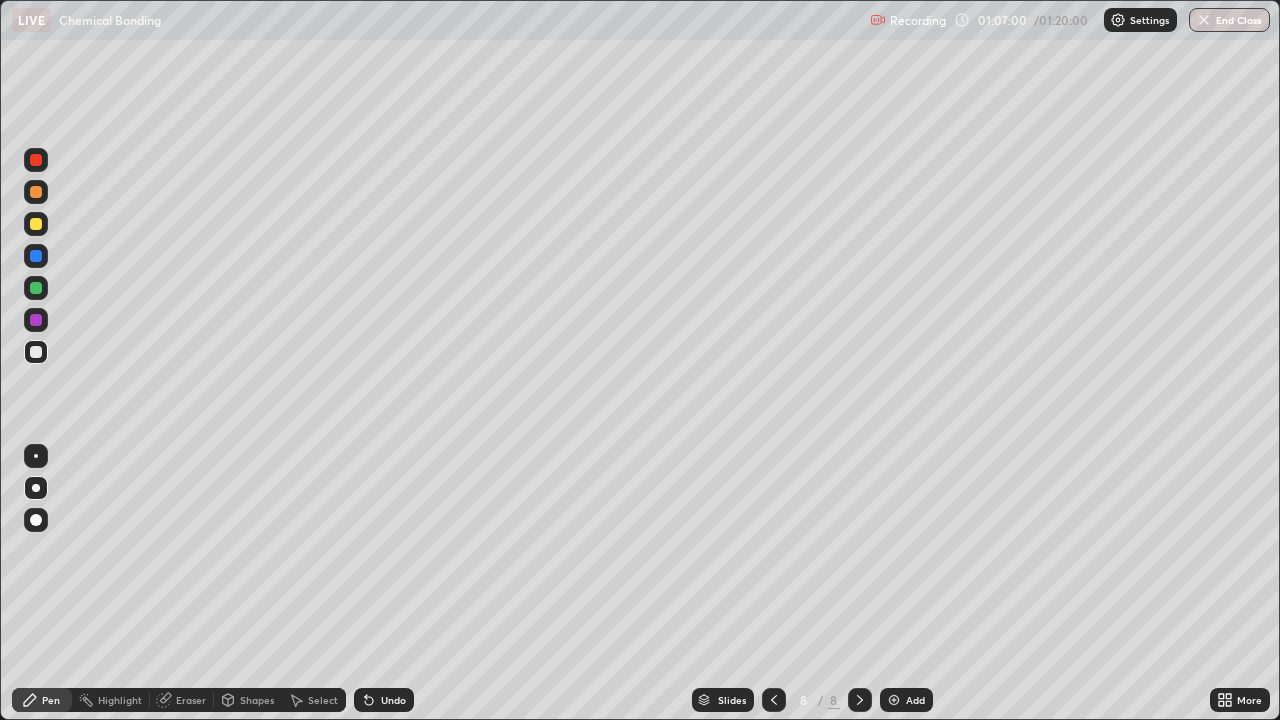 click on "End Class" at bounding box center [1229, 20] 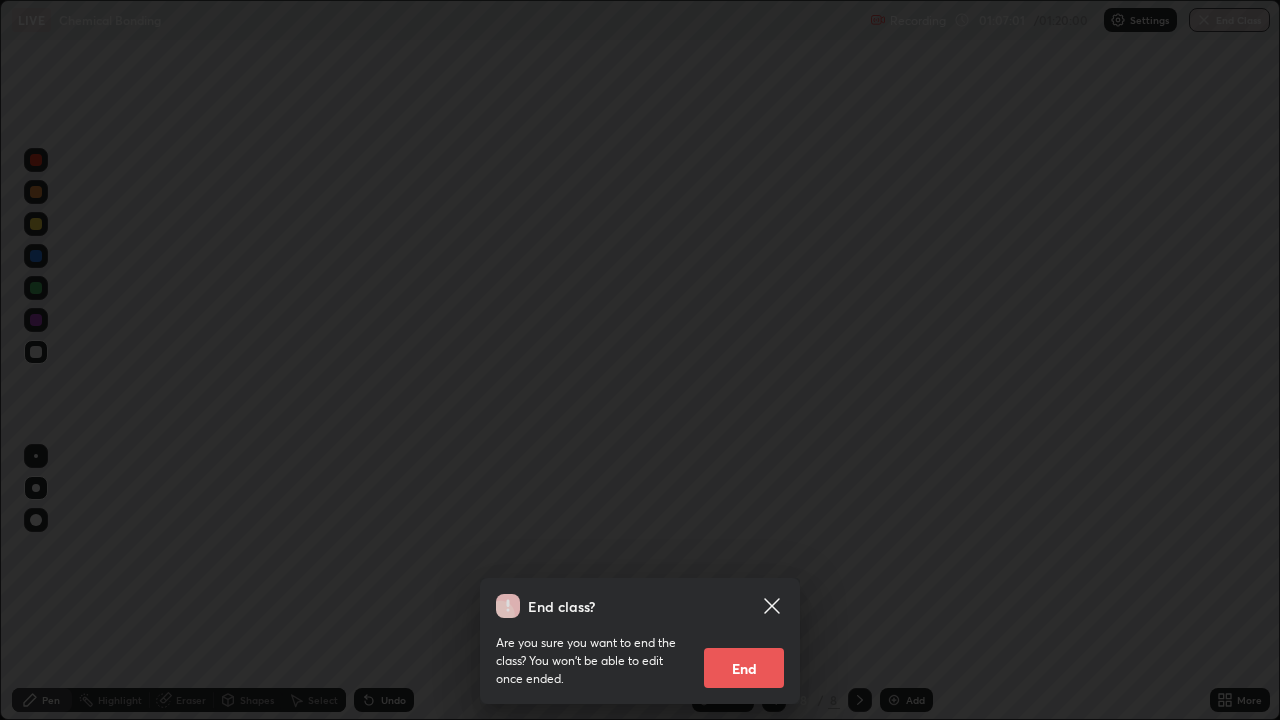 click on "End" at bounding box center (744, 668) 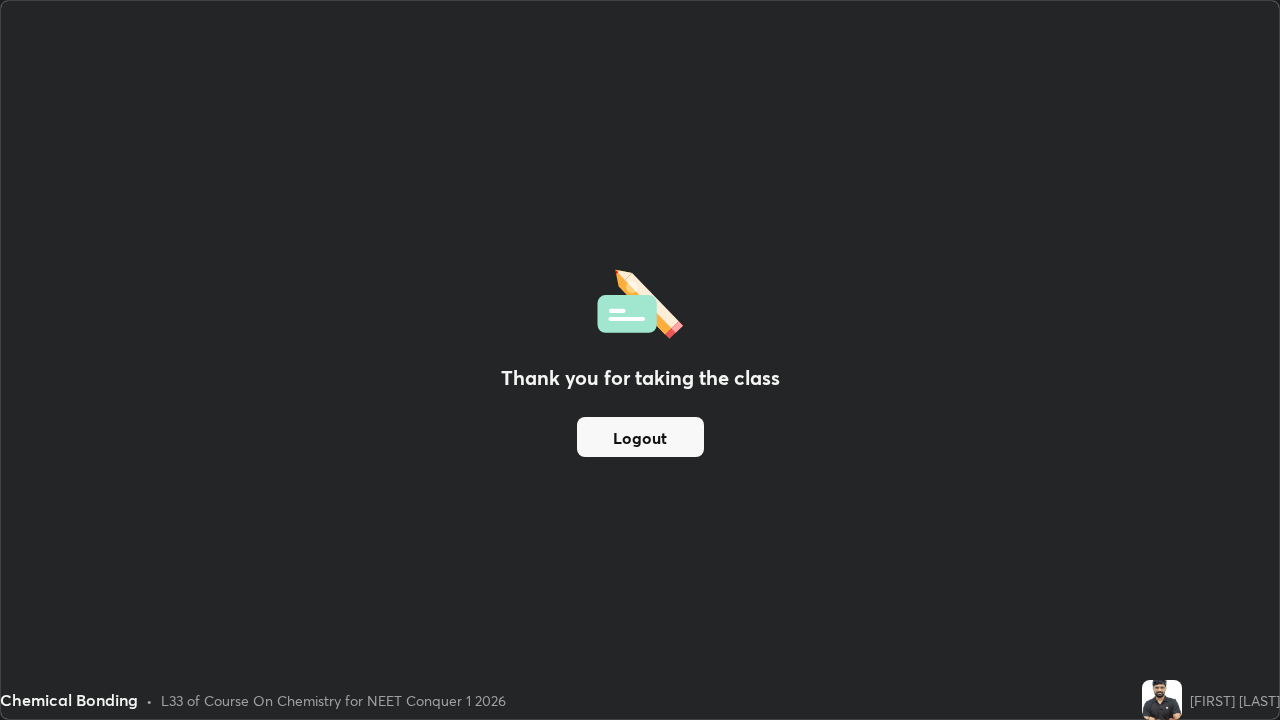click on "Logout" at bounding box center [640, 437] 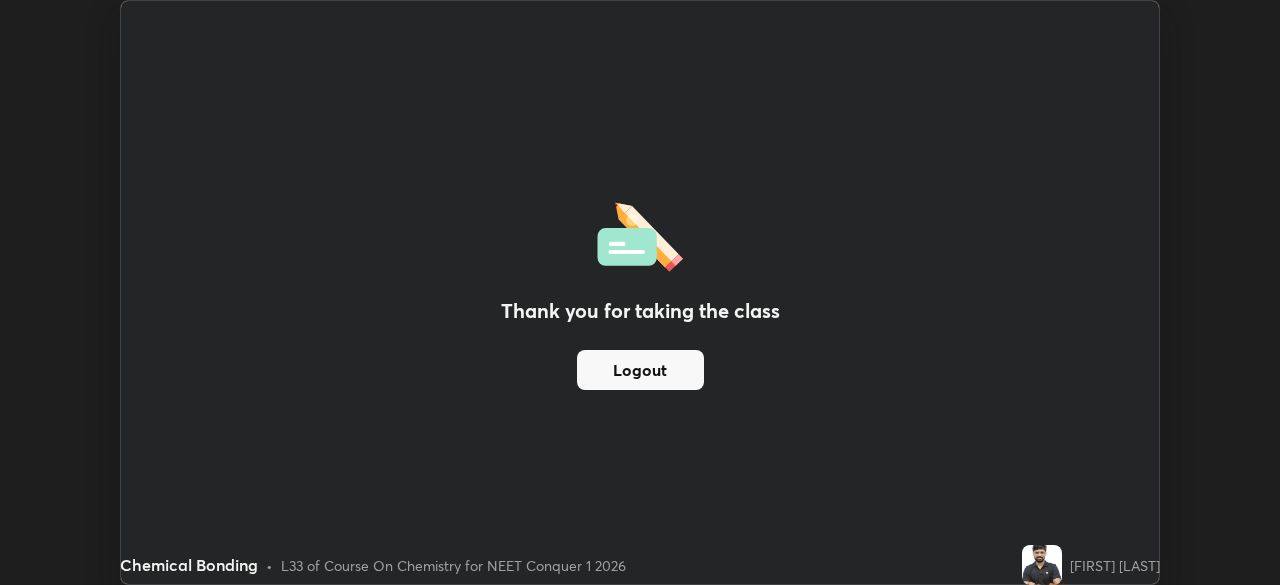 scroll, scrollTop: 585, scrollLeft: 1280, axis: both 